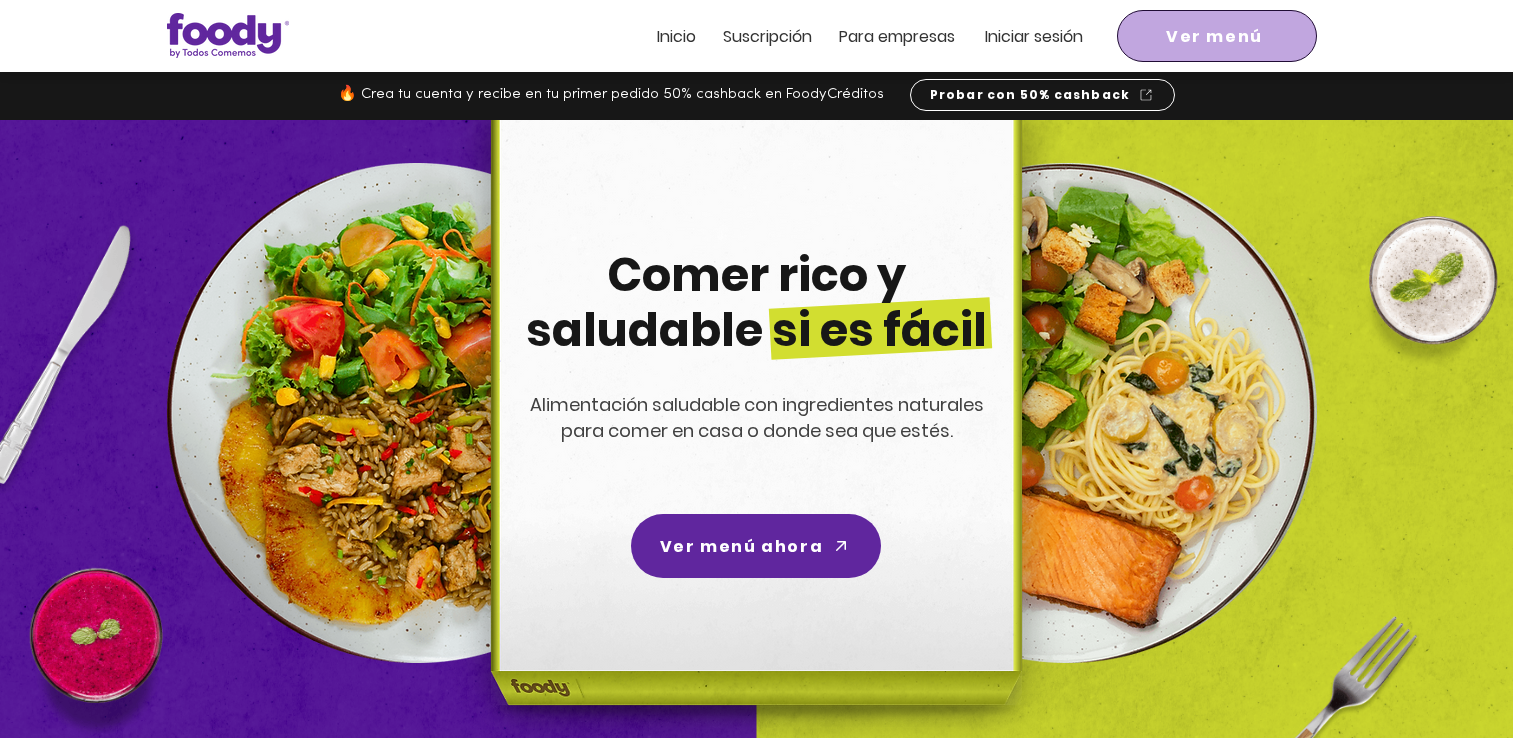 scroll, scrollTop: 0, scrollLeft: 0, axis: both 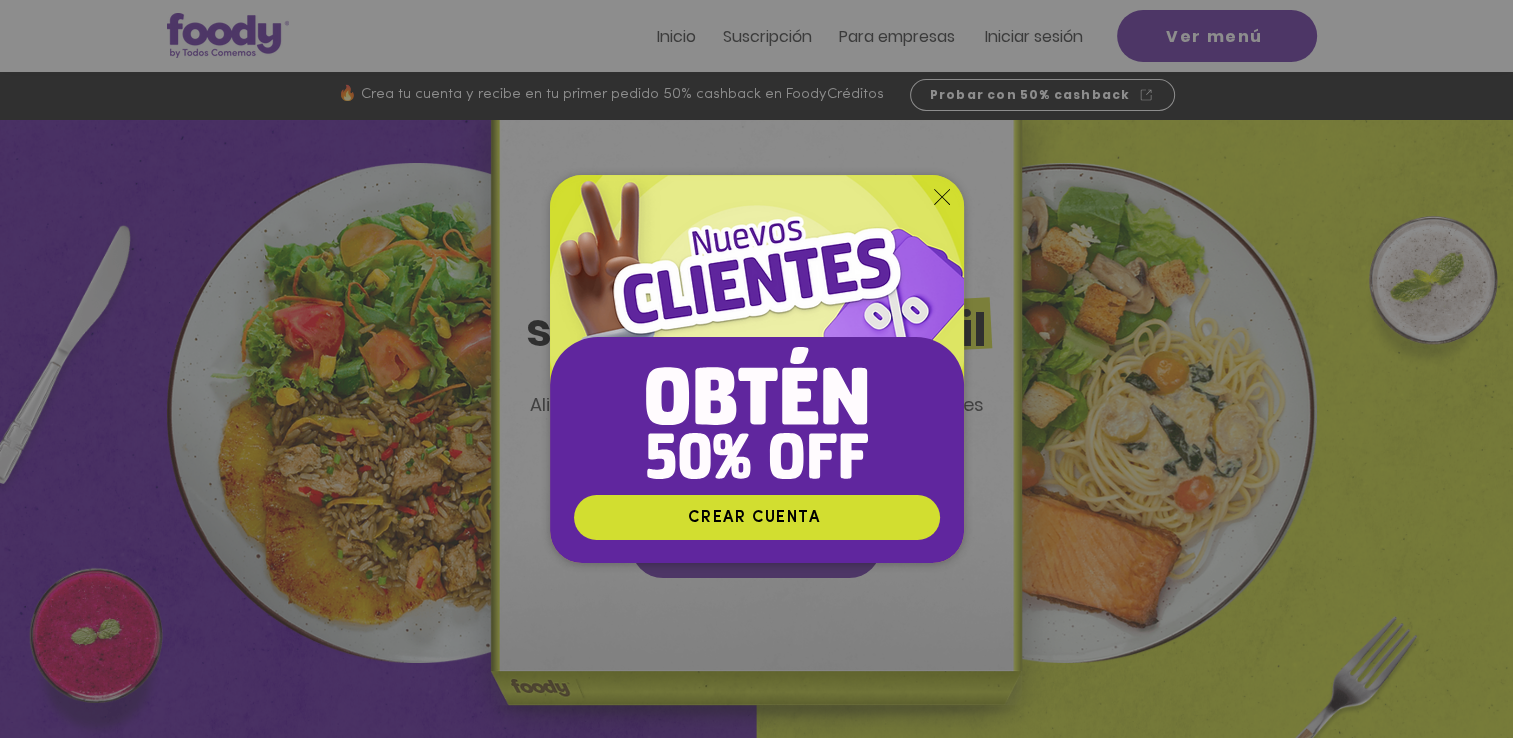 click 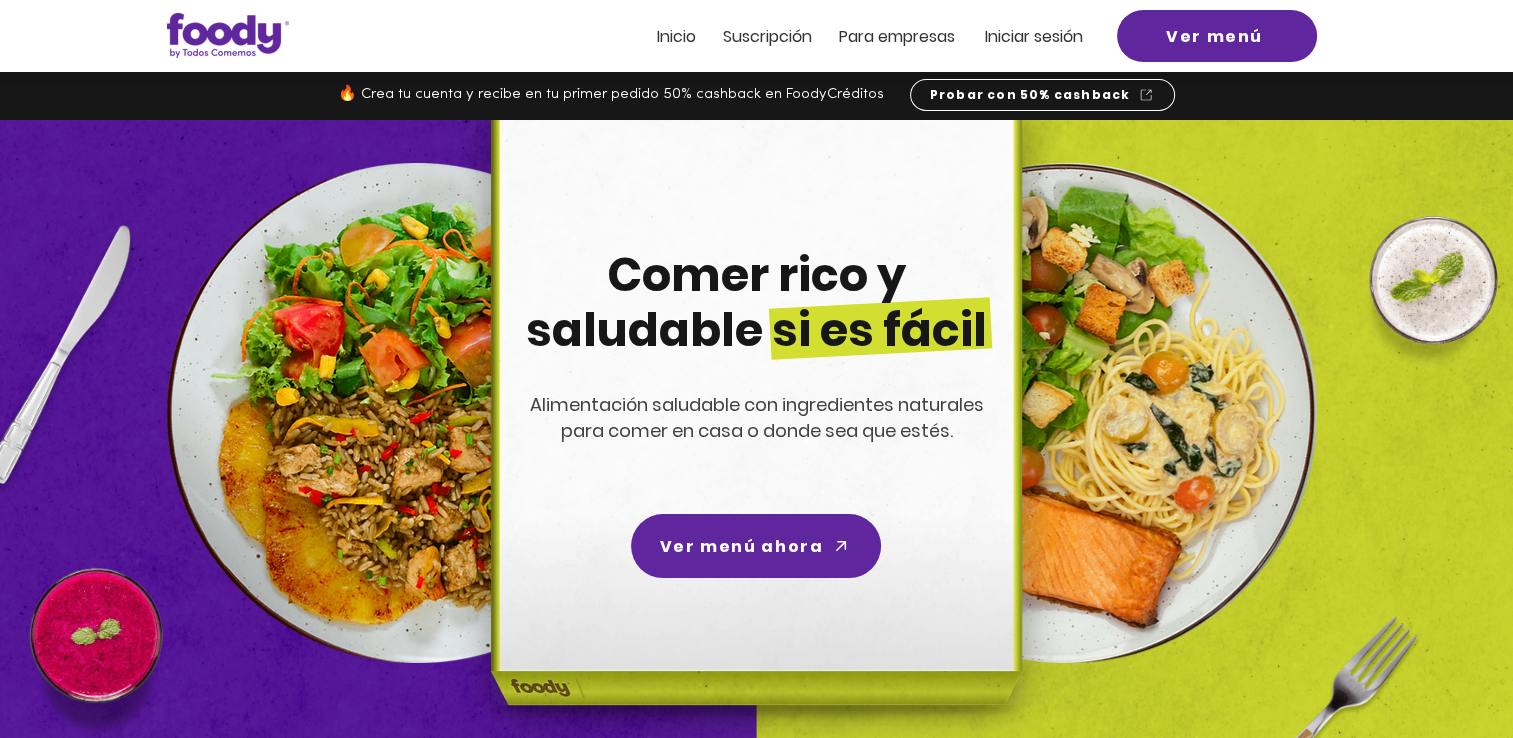 click on "Iniciar sesión" at bounding box center [1034, 36] 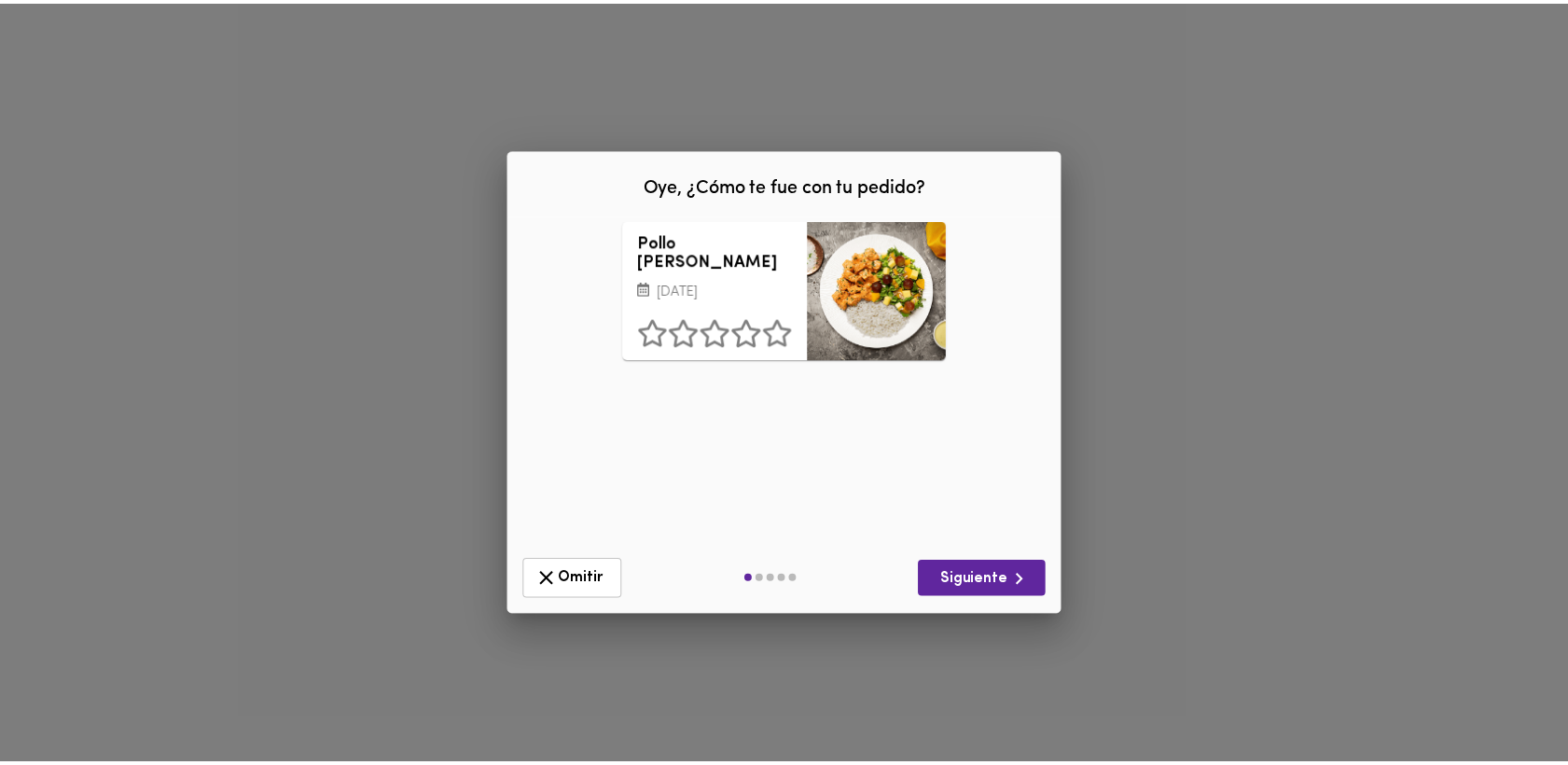 scroll, scrollTop: 0, scrollLeft: 0, axis: both 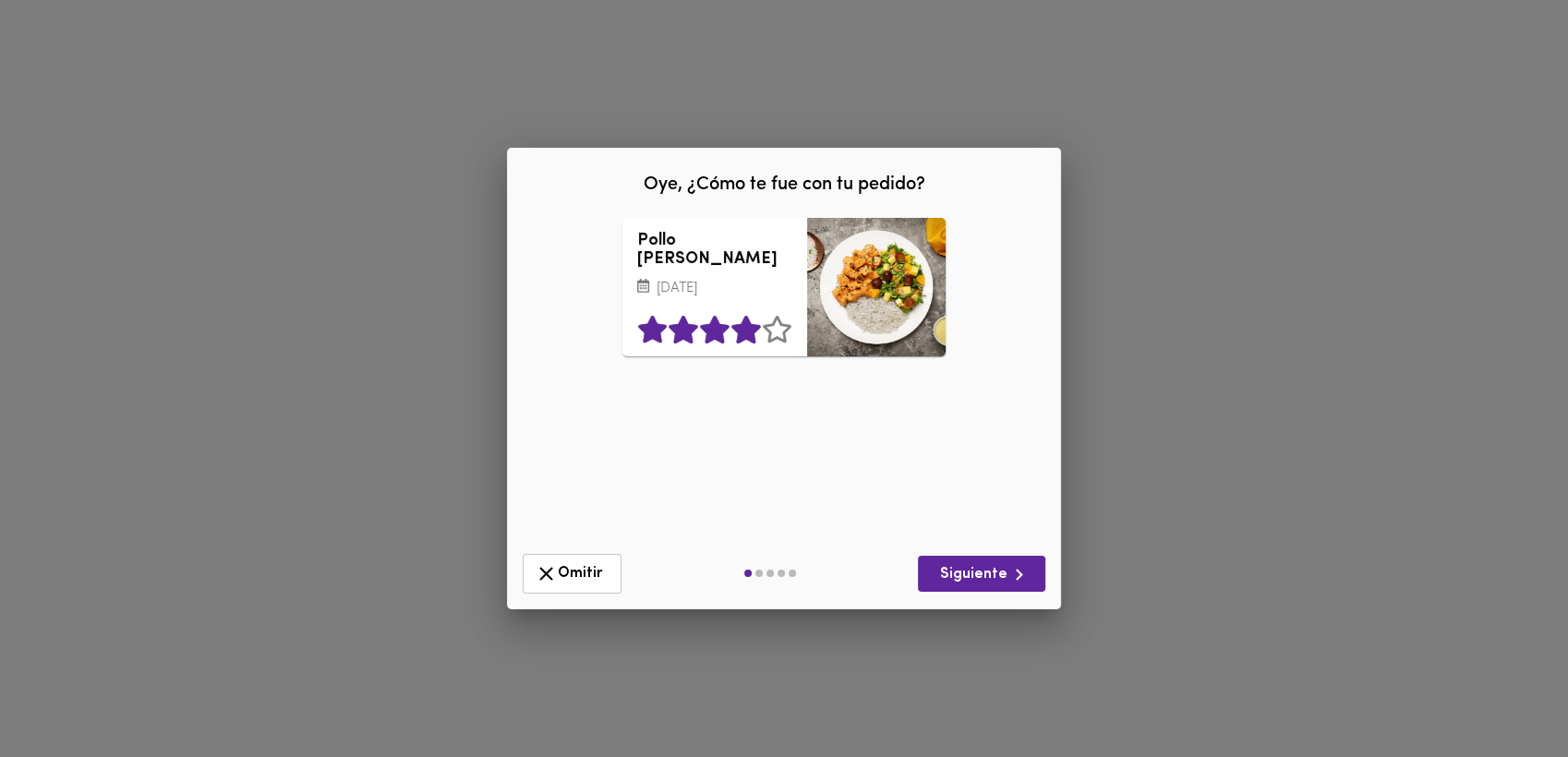 click 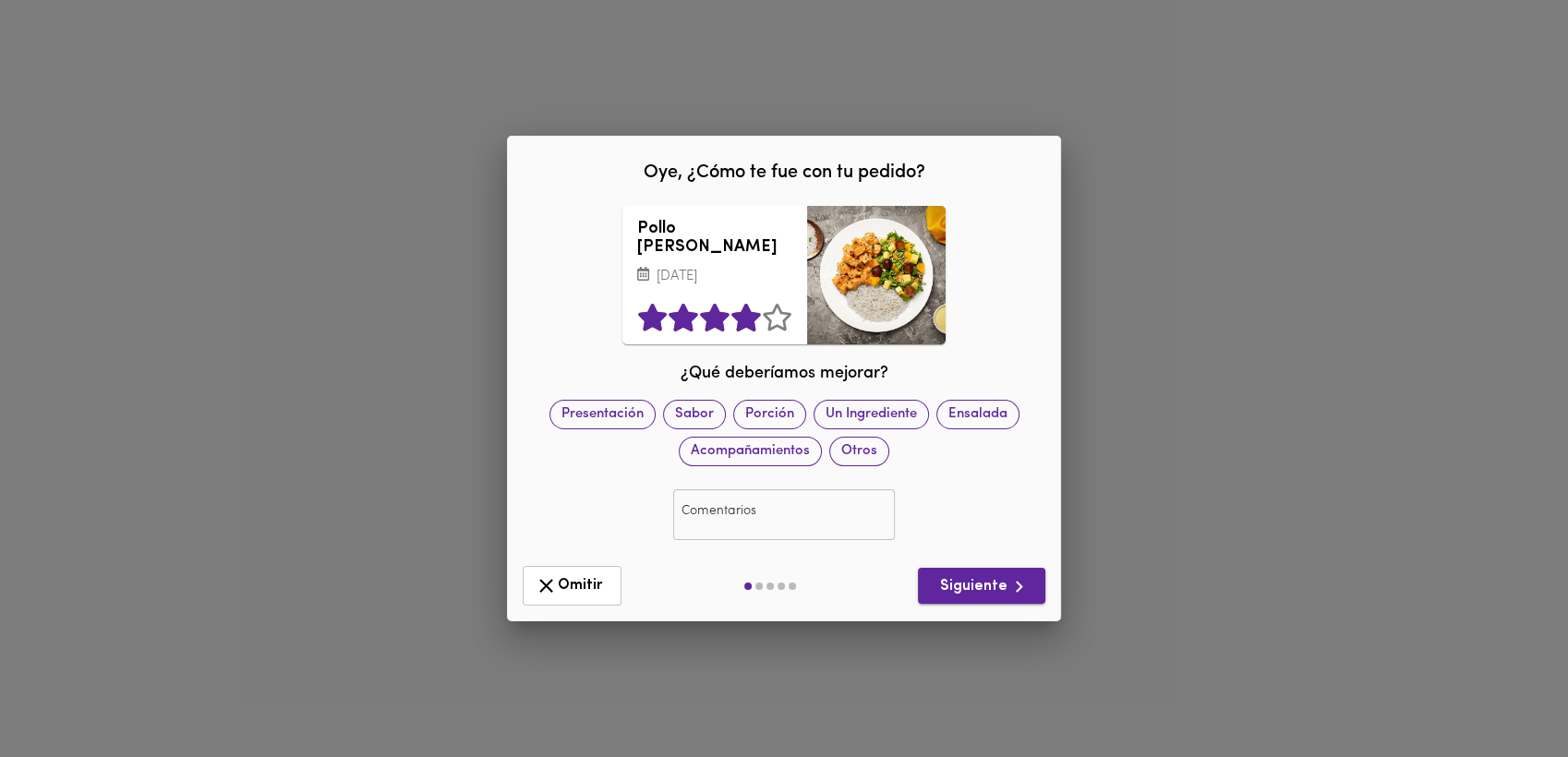 click on "Siguiente" at bounding box center (982, 586) 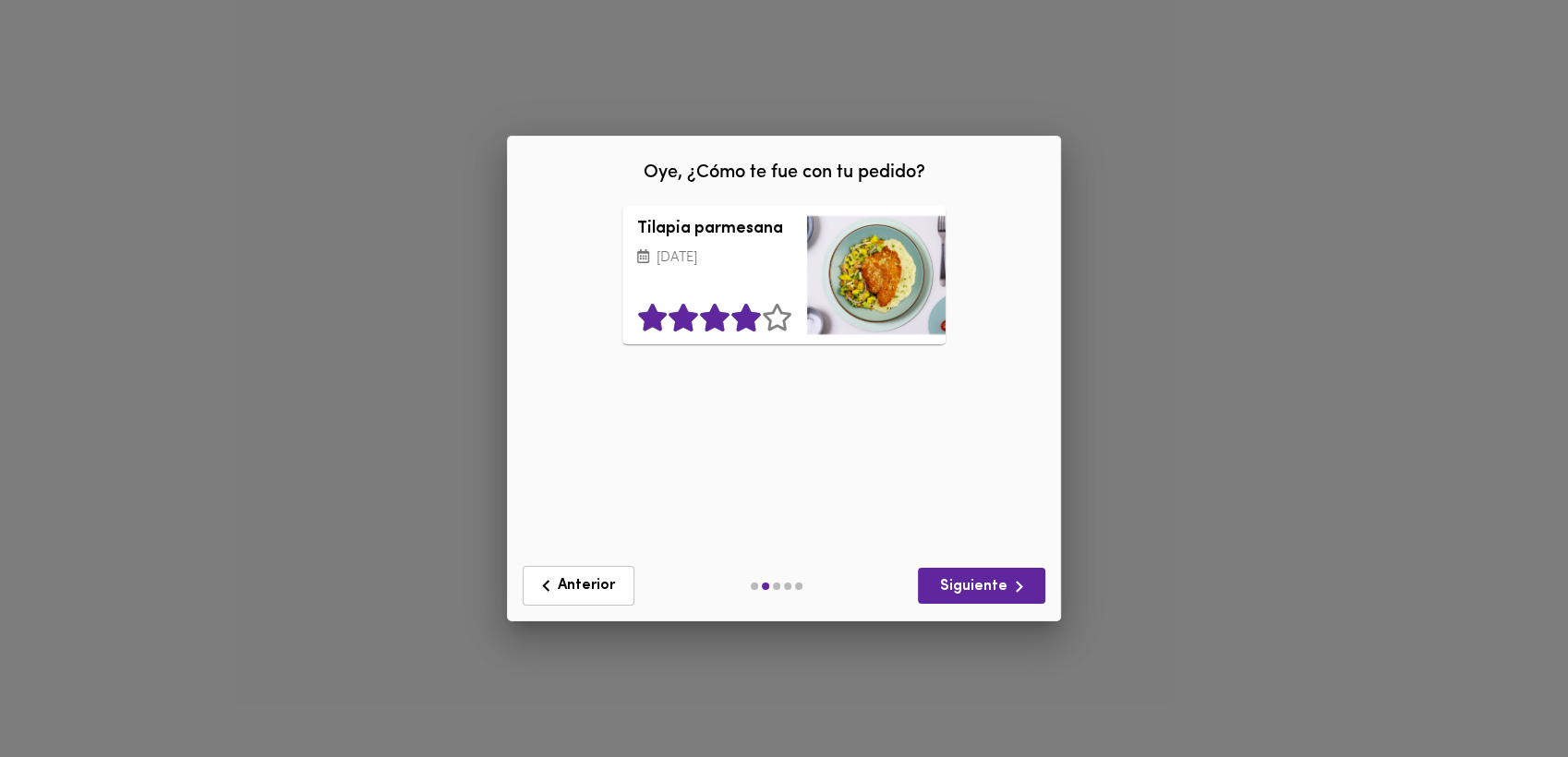 click 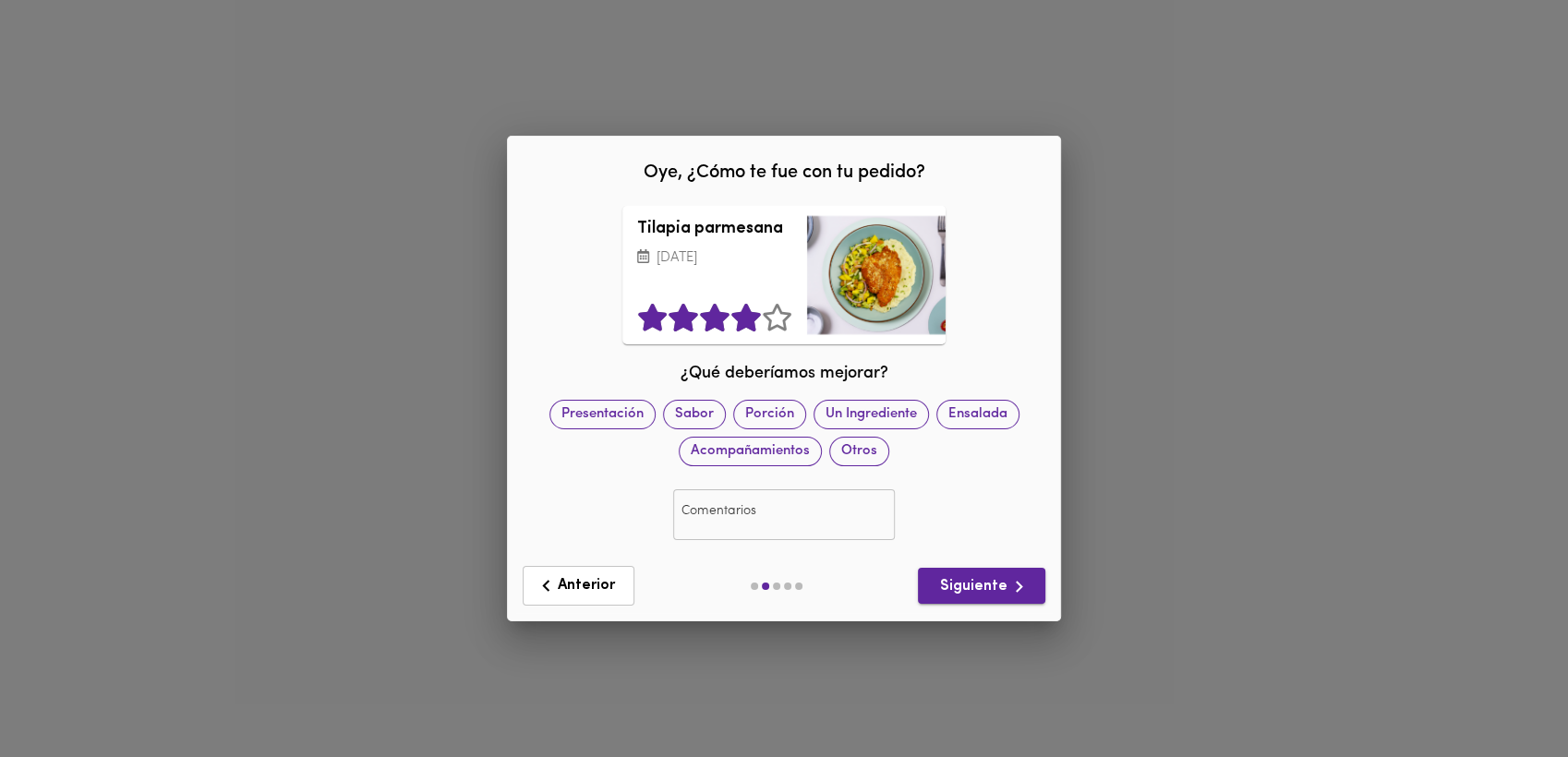 click on "Siguiente" at bounding box center [982, 586] 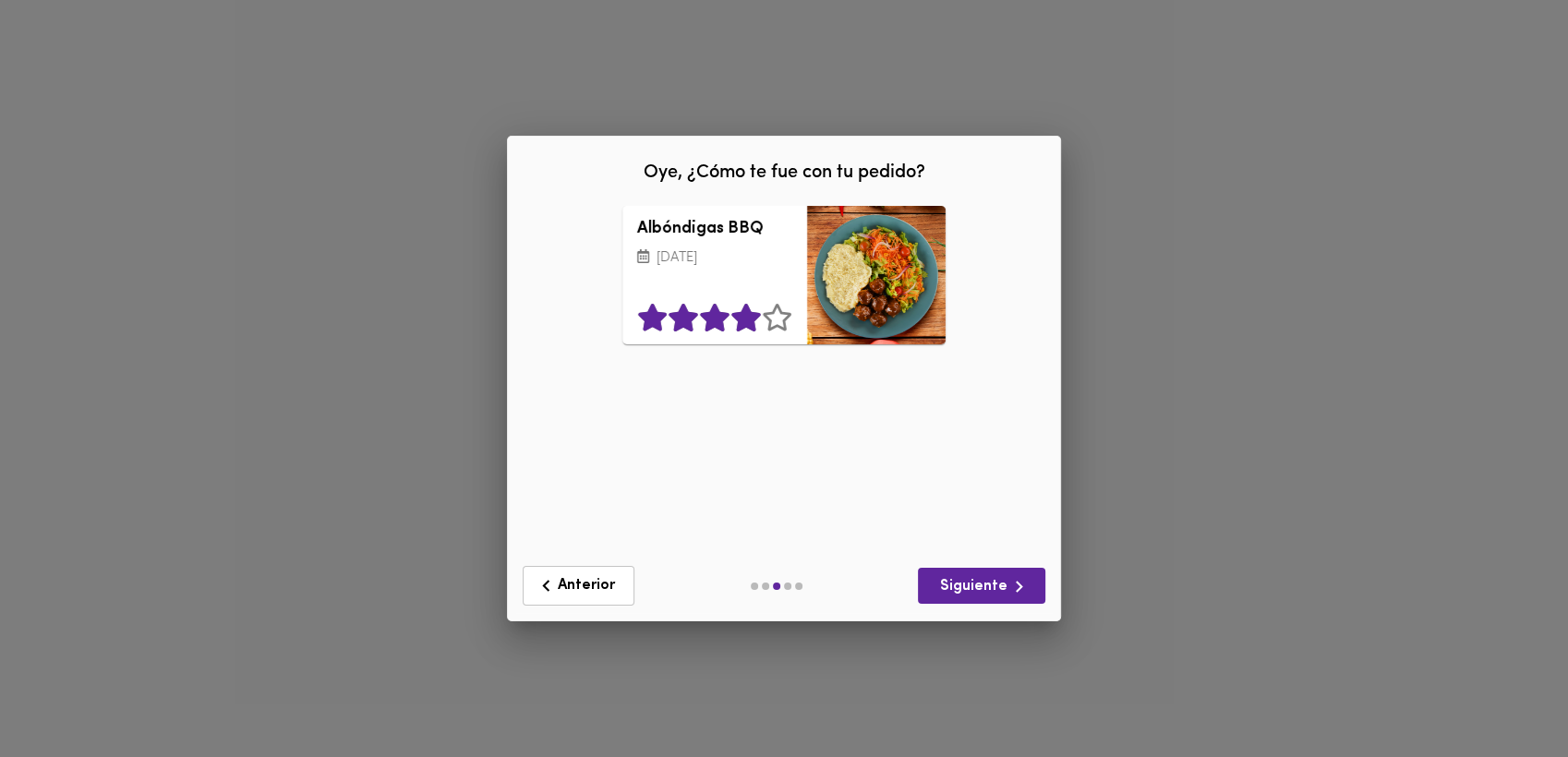 click 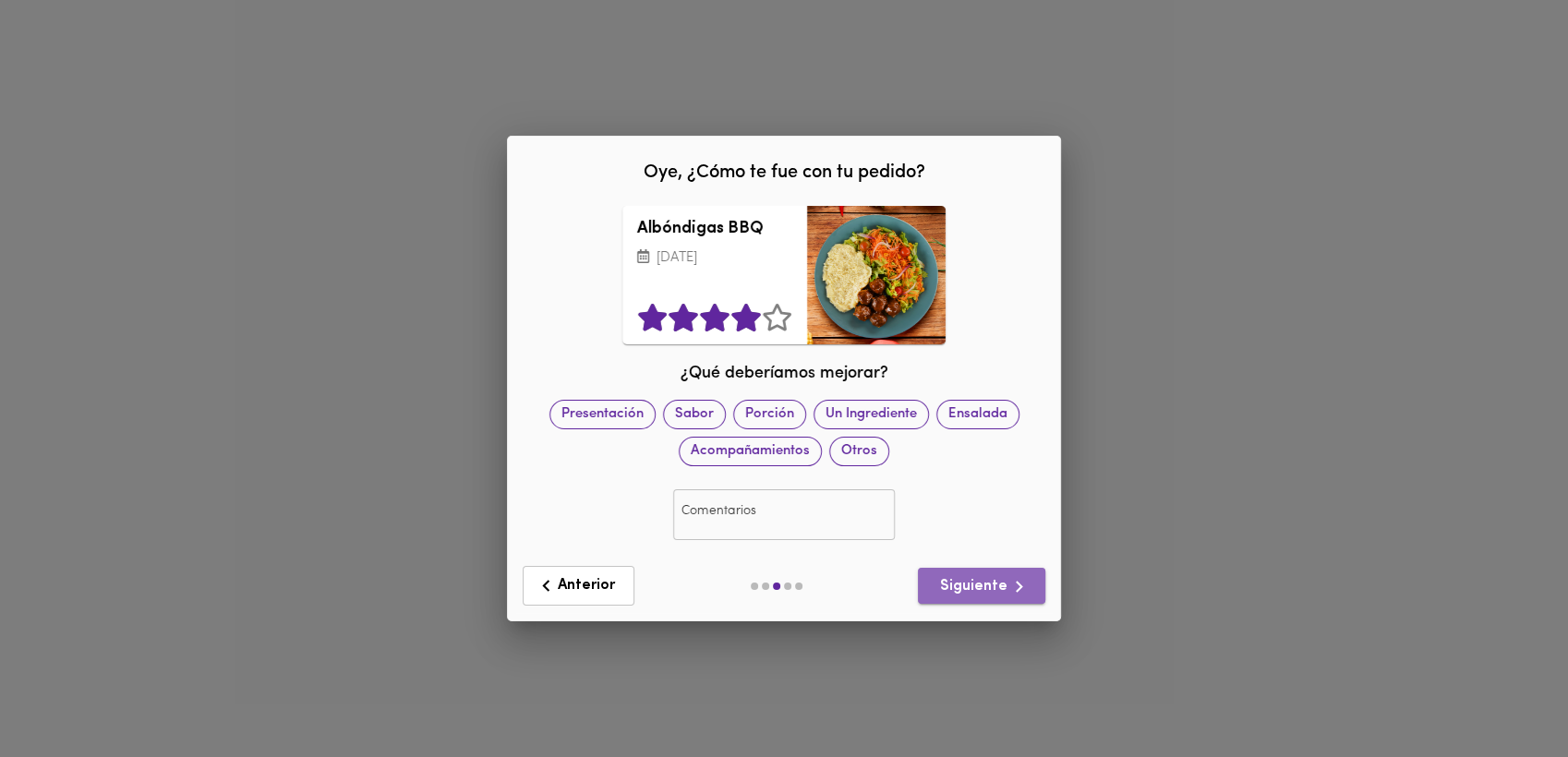 click on "Siguiente" at bounding box center [982, 586] 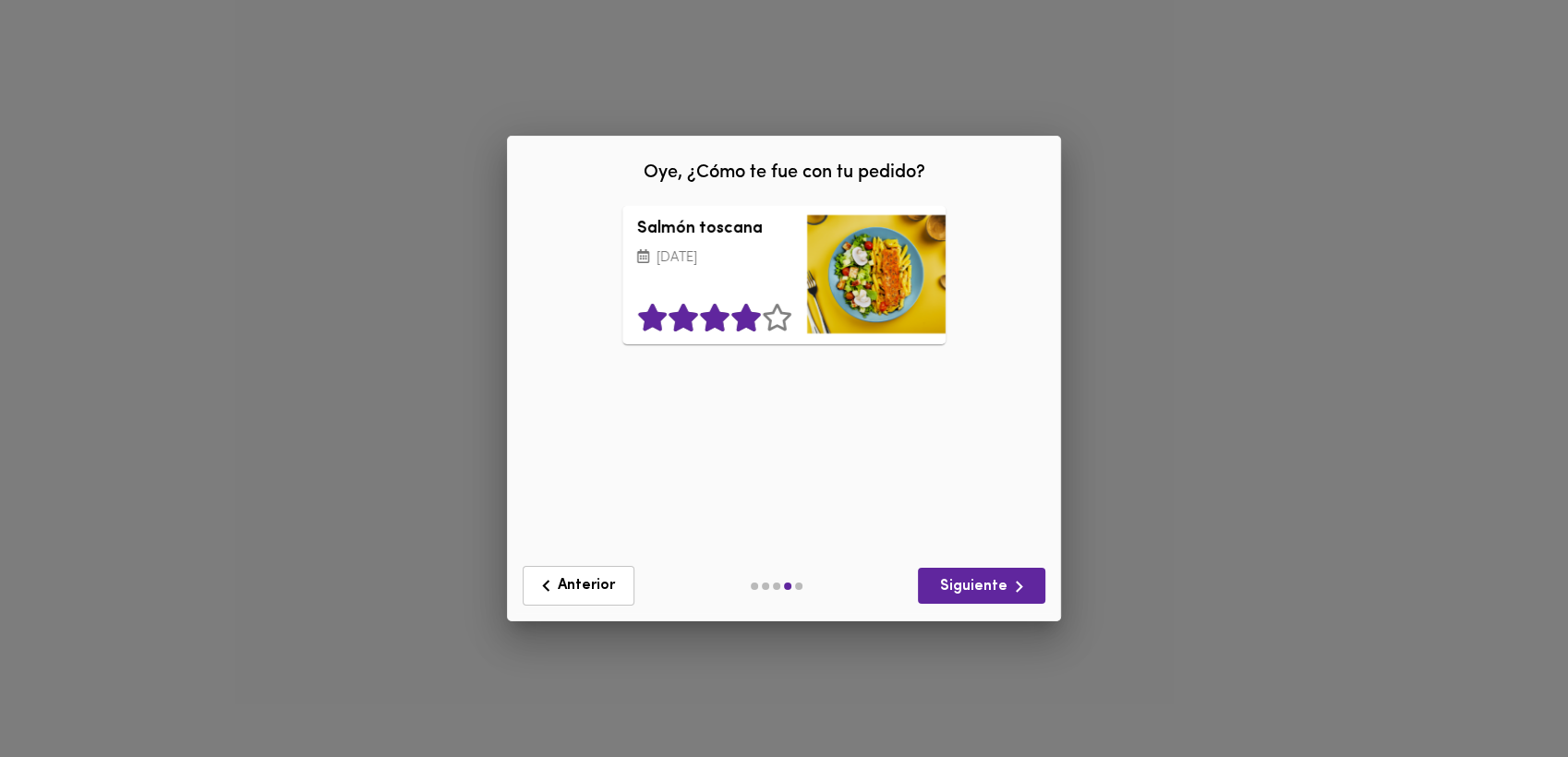 click 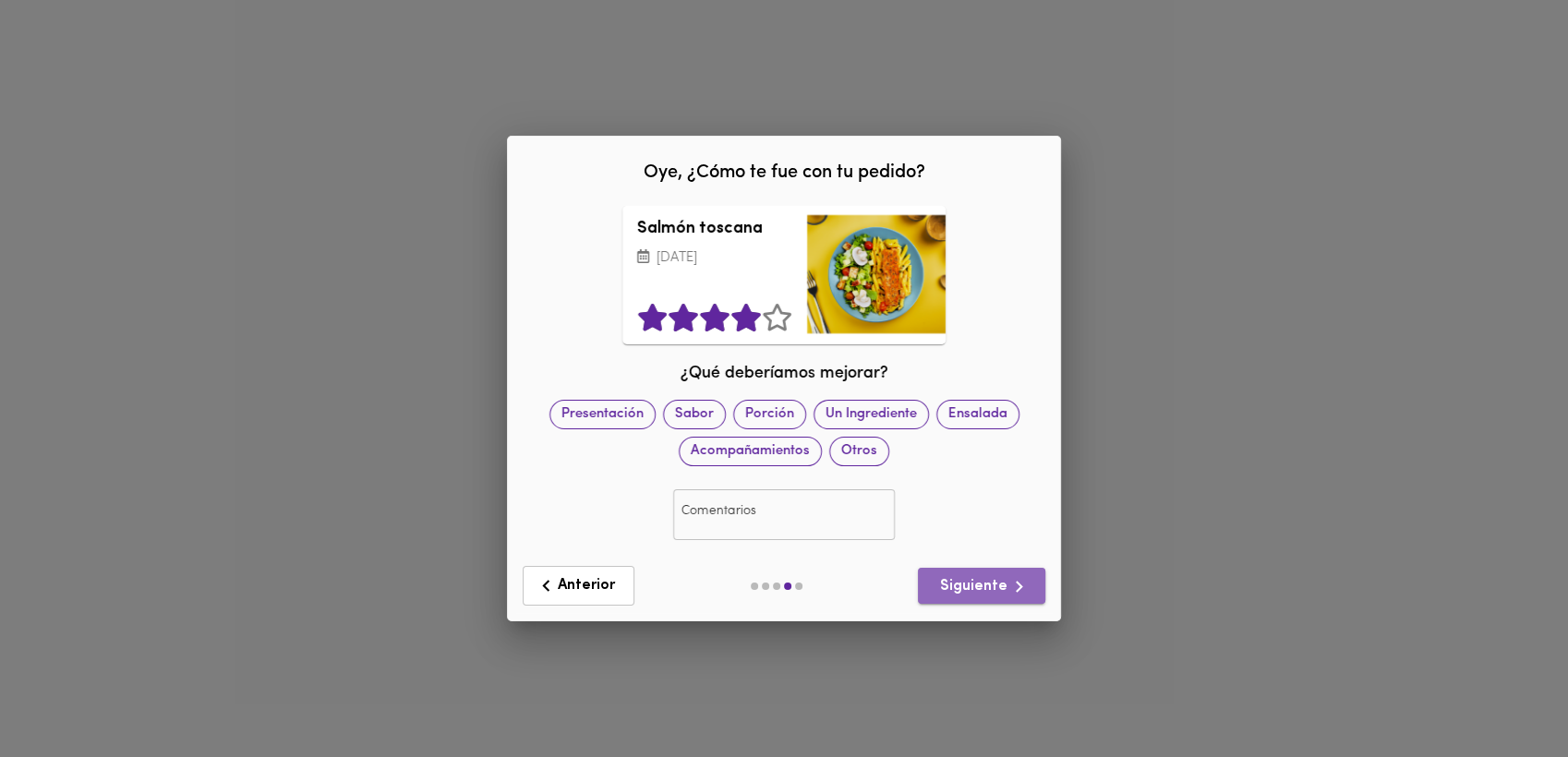 click on "Siguiente" at bounding box center (982, 586) 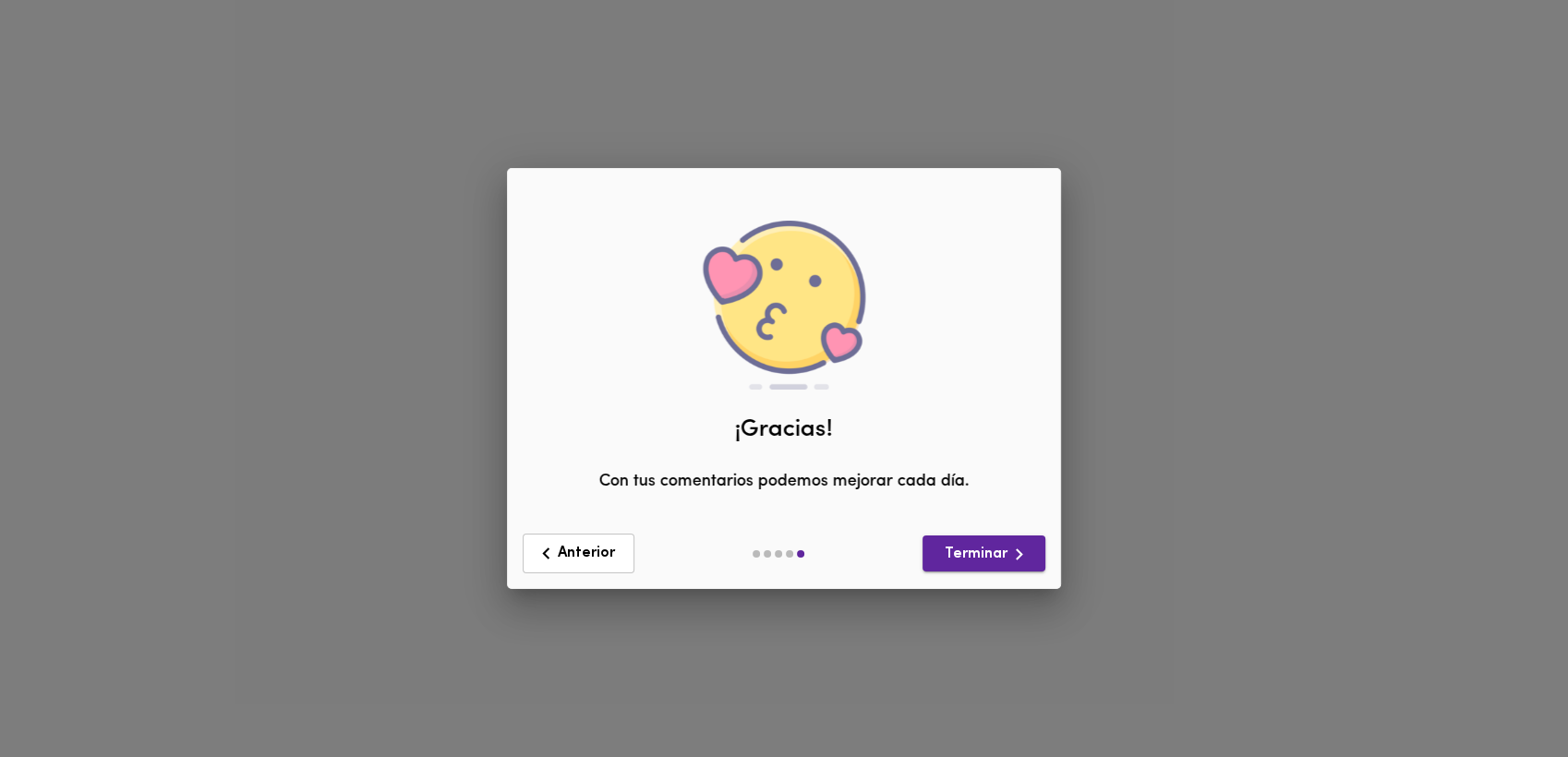 click on "Terminar" at bounding box center [983, 554] 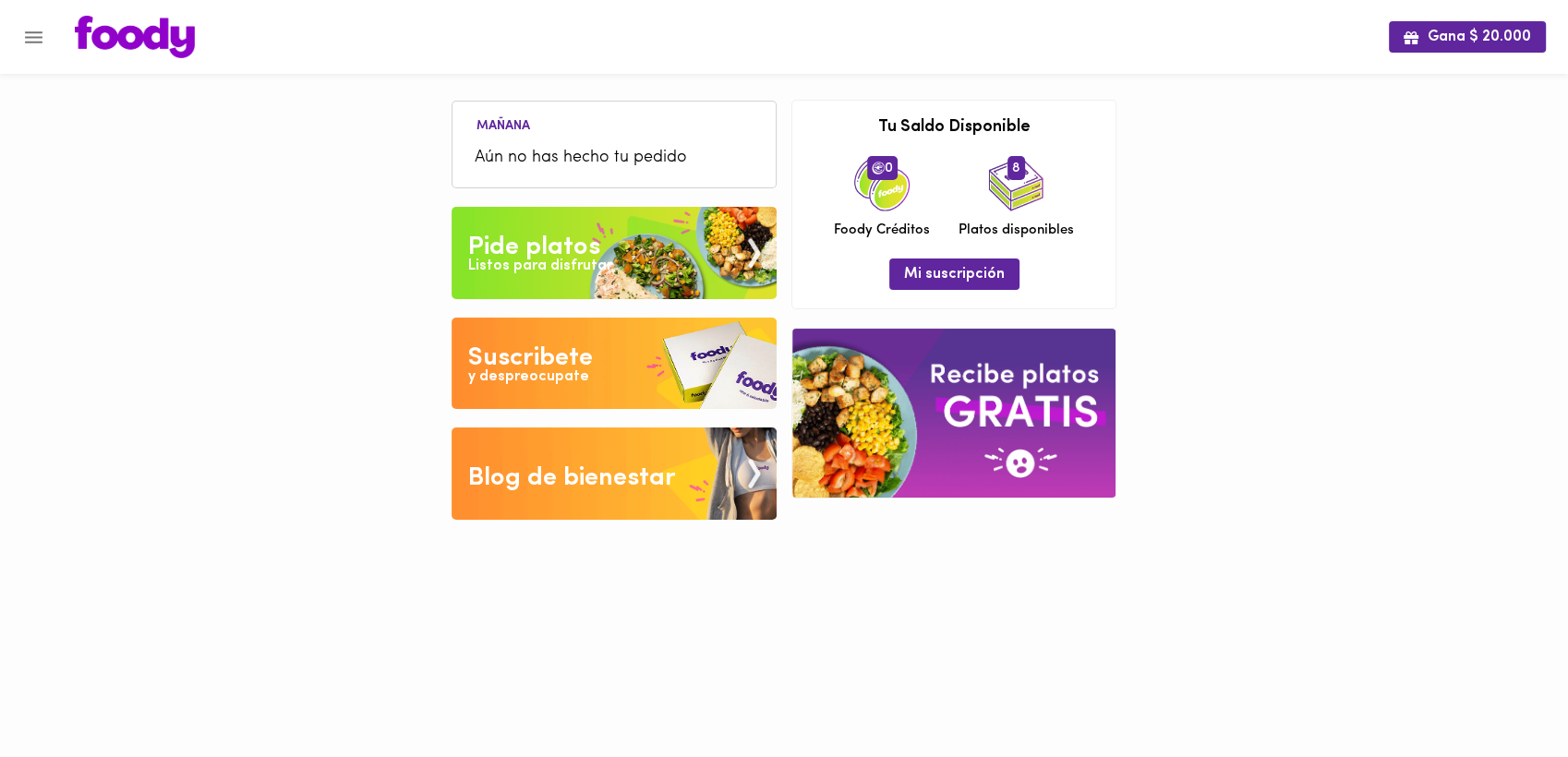click on "Pide platos" at bounding box center (534, 247) 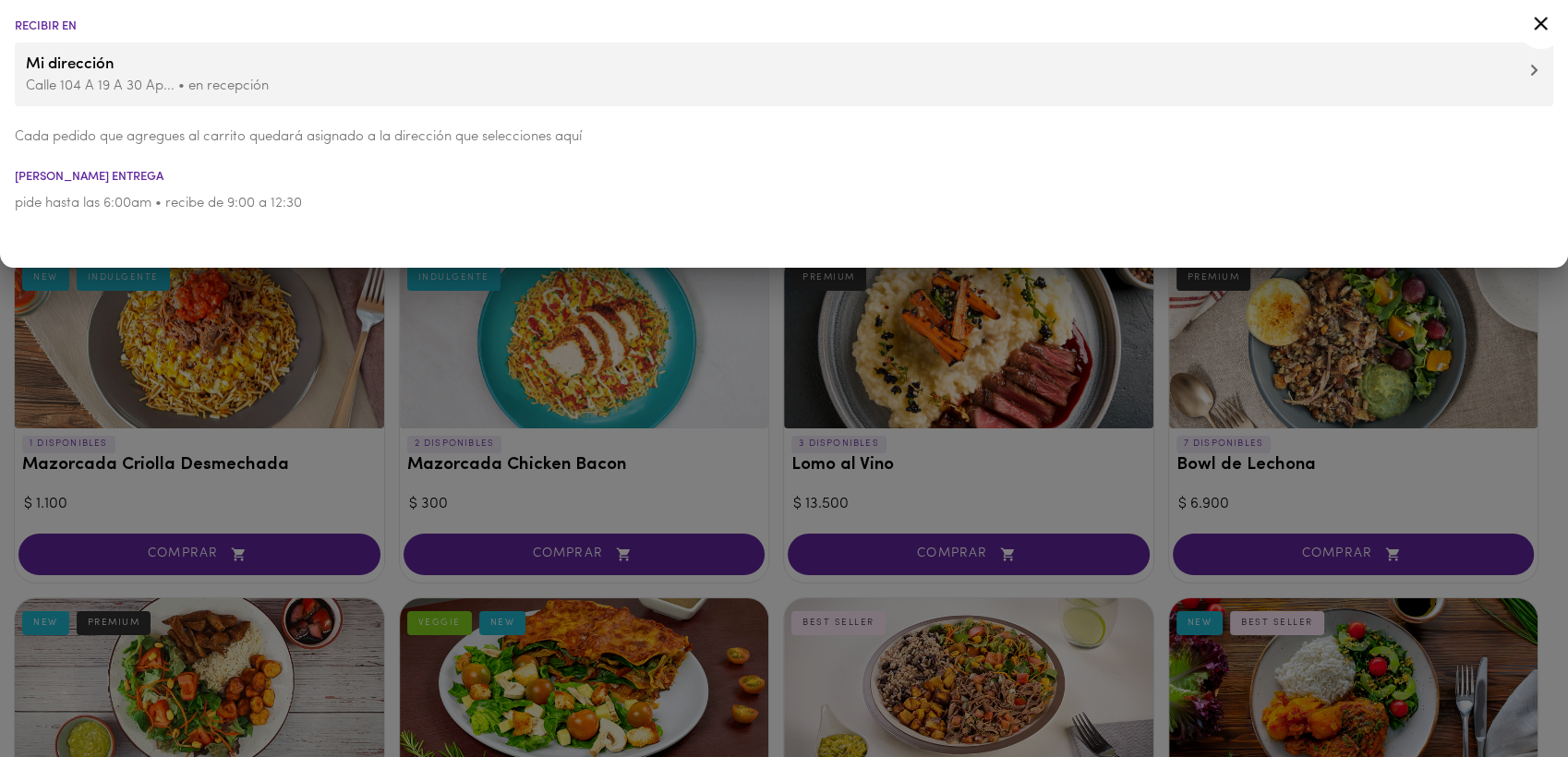 click at bounding box center [784, 378] 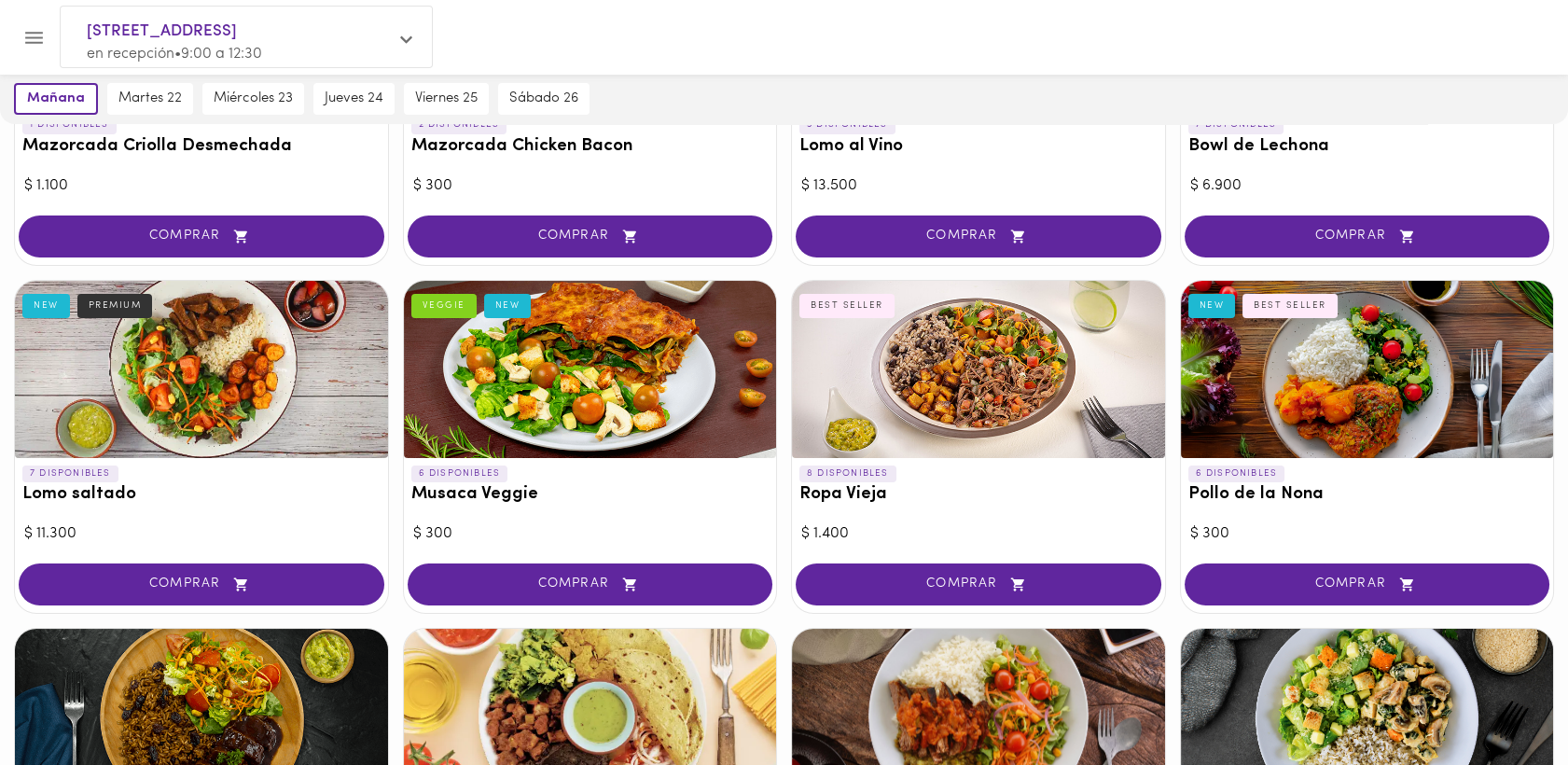scroll, scrollTop: 327, scrollLeft: 0, axis: vertical 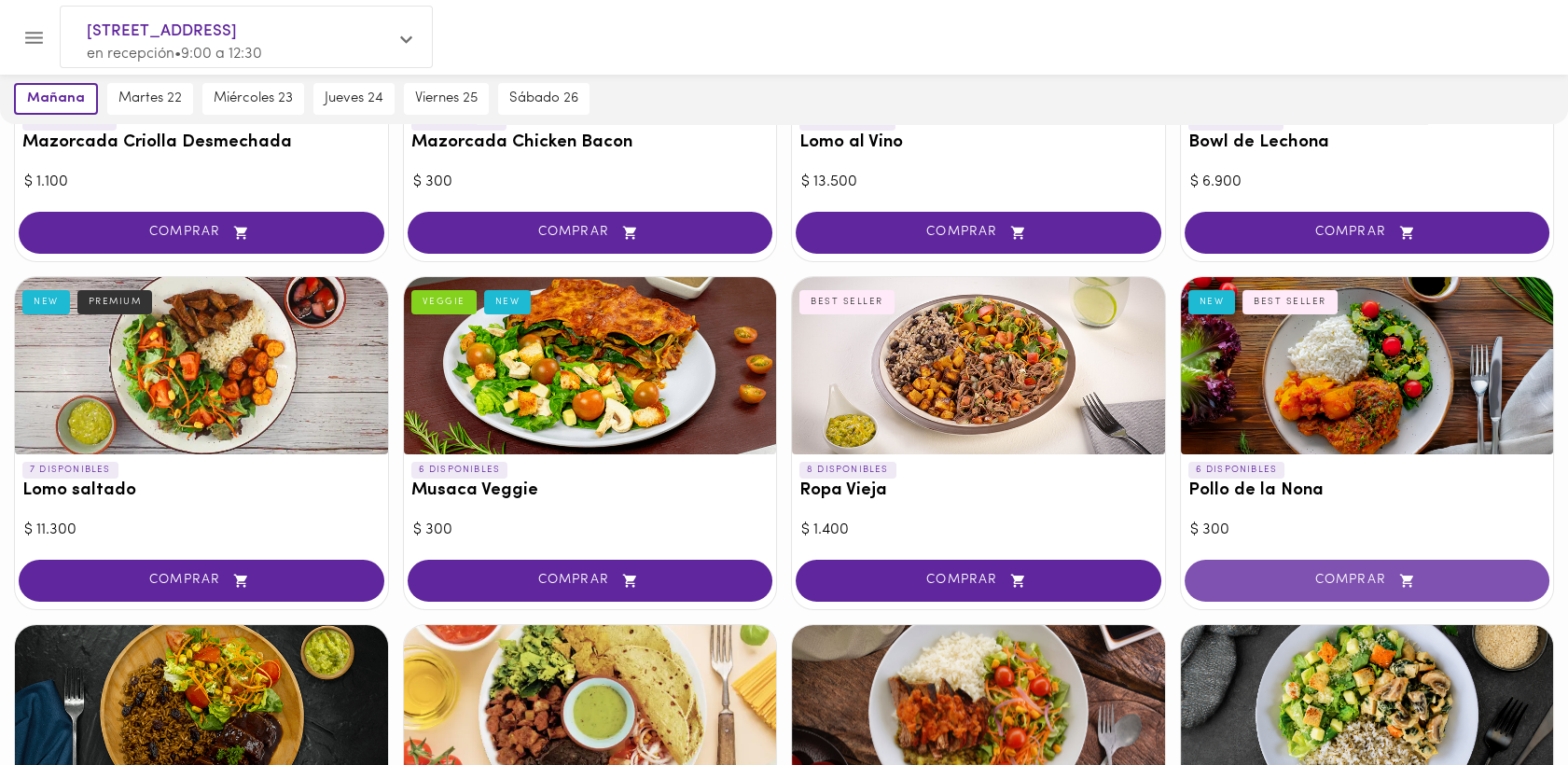 click on "COMPRAR" at bounding box center [1367, 580] 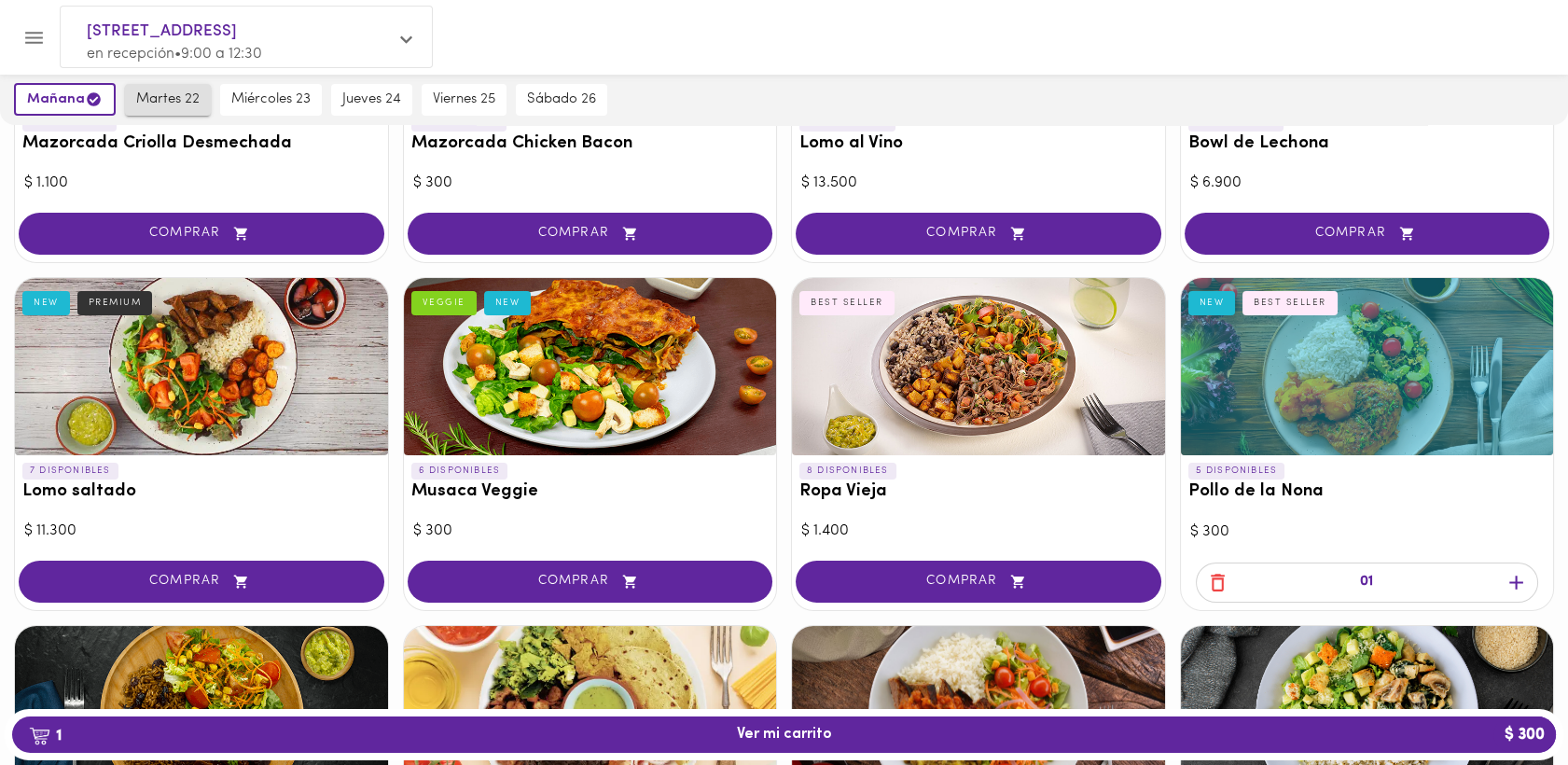 click on "martes 22" at bounding box center [168, 100] 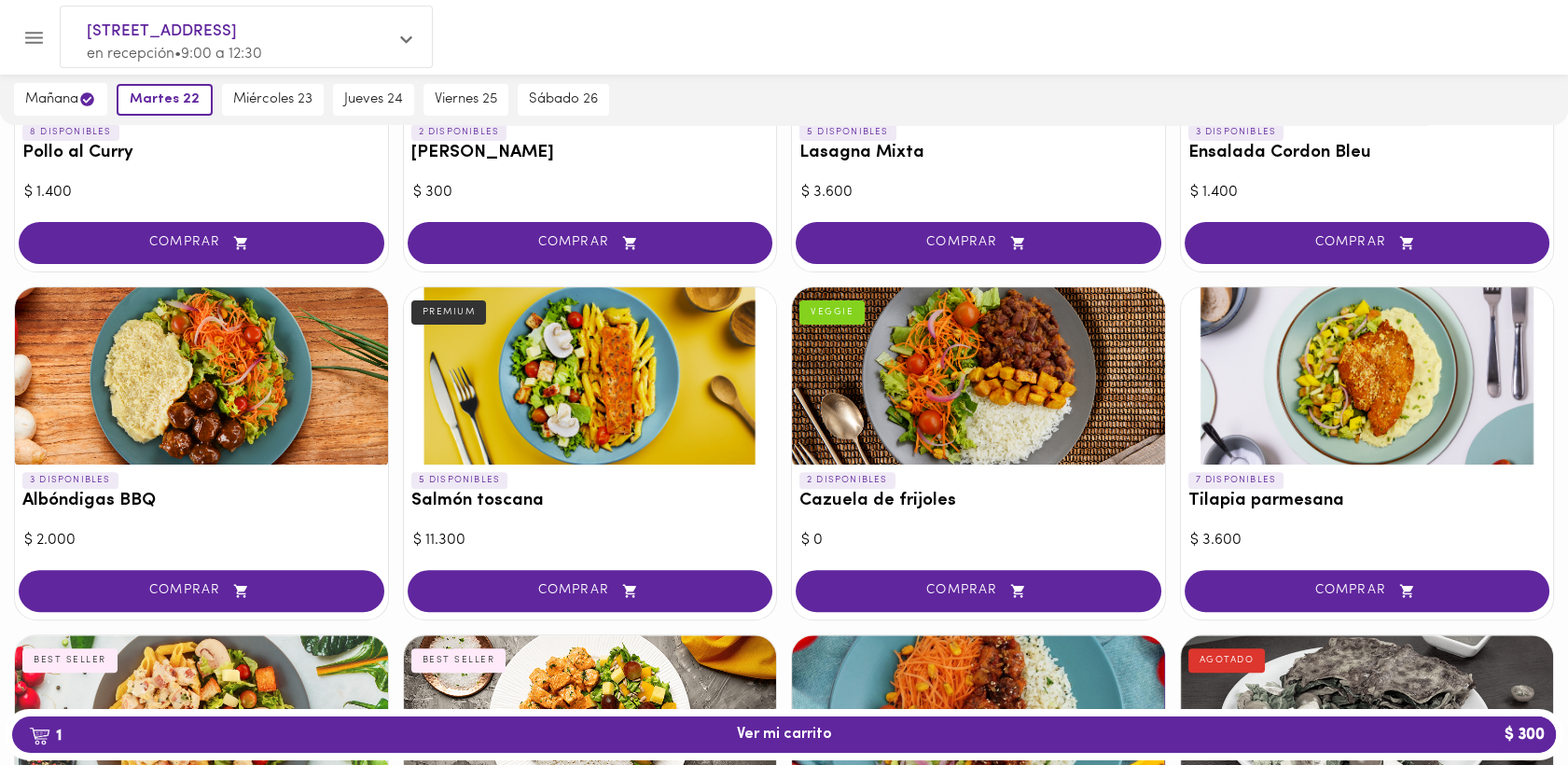 scroll, scrollTop: 1408, scrollLeft: 0, axis: vertical 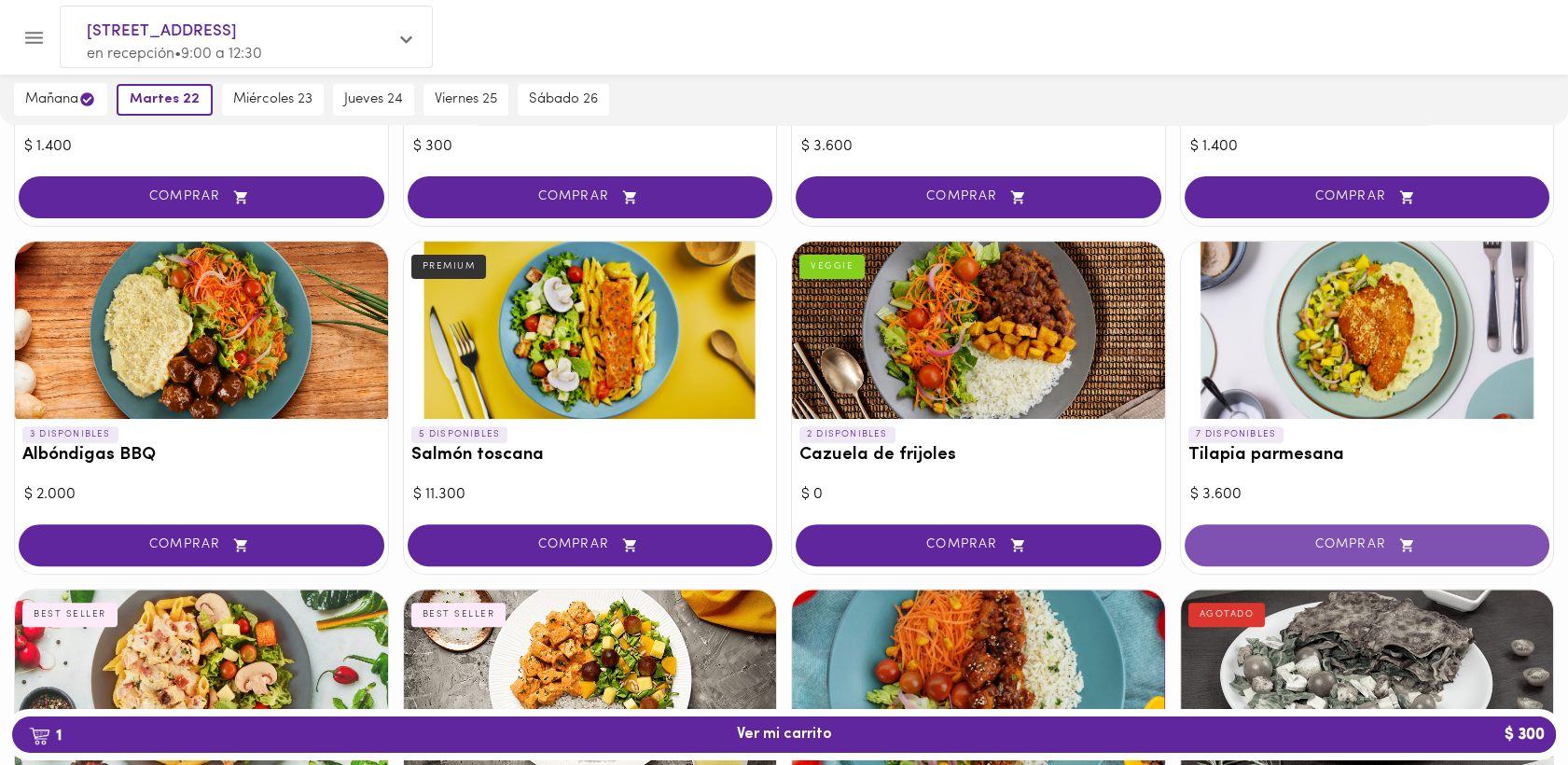 click on "COMPRAR" at bounding box center [1367, 545] 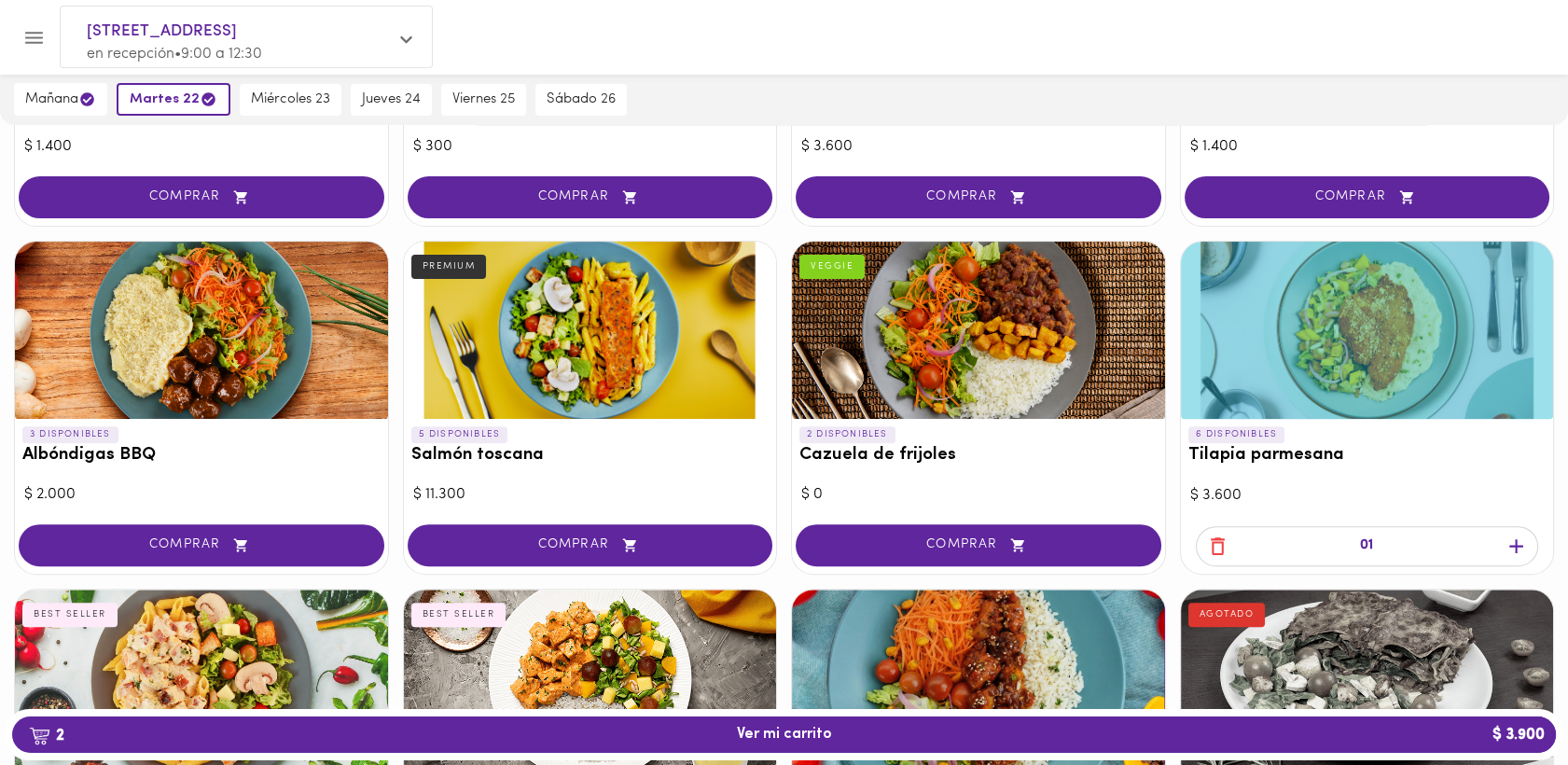 drag, startPoint x: 274, startPoint y: 105, endPoint x: 298, endPoint y: 93, distance: 26.832816 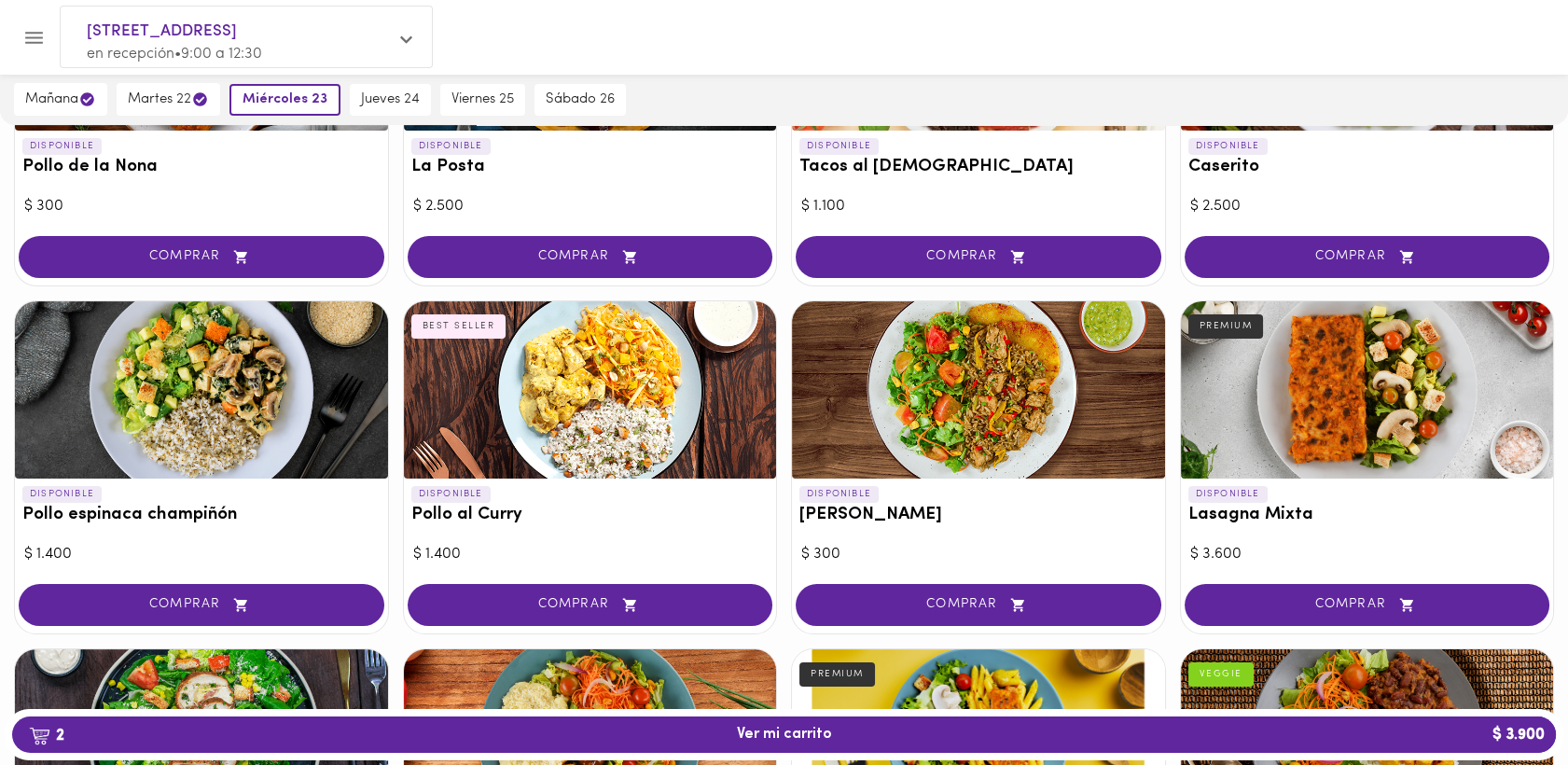 scroll, scrollTop: 1189, scrollLeft: 0, axis: vertical 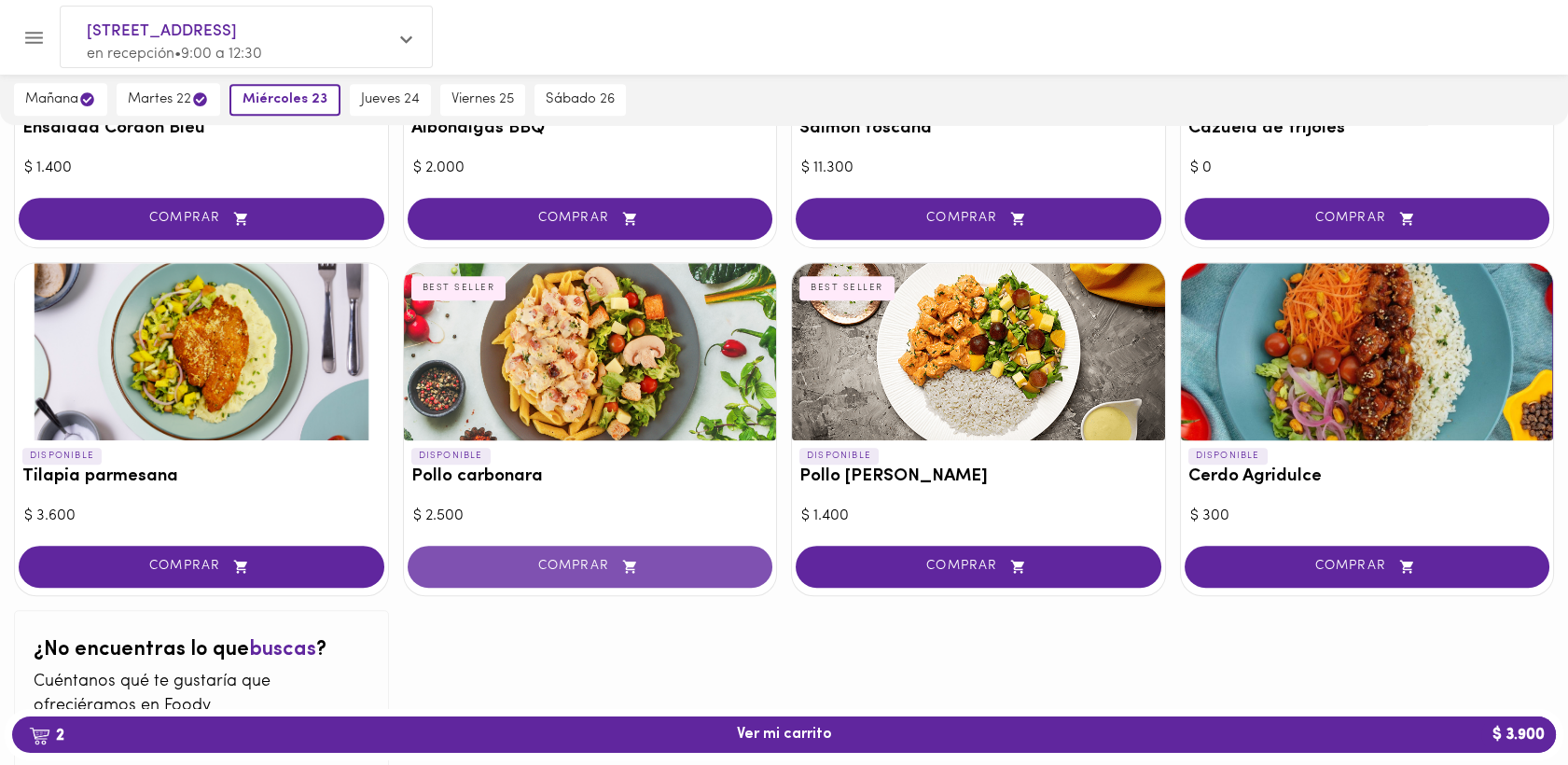 click on "COMPRAR" at bounding box center (590, 566) 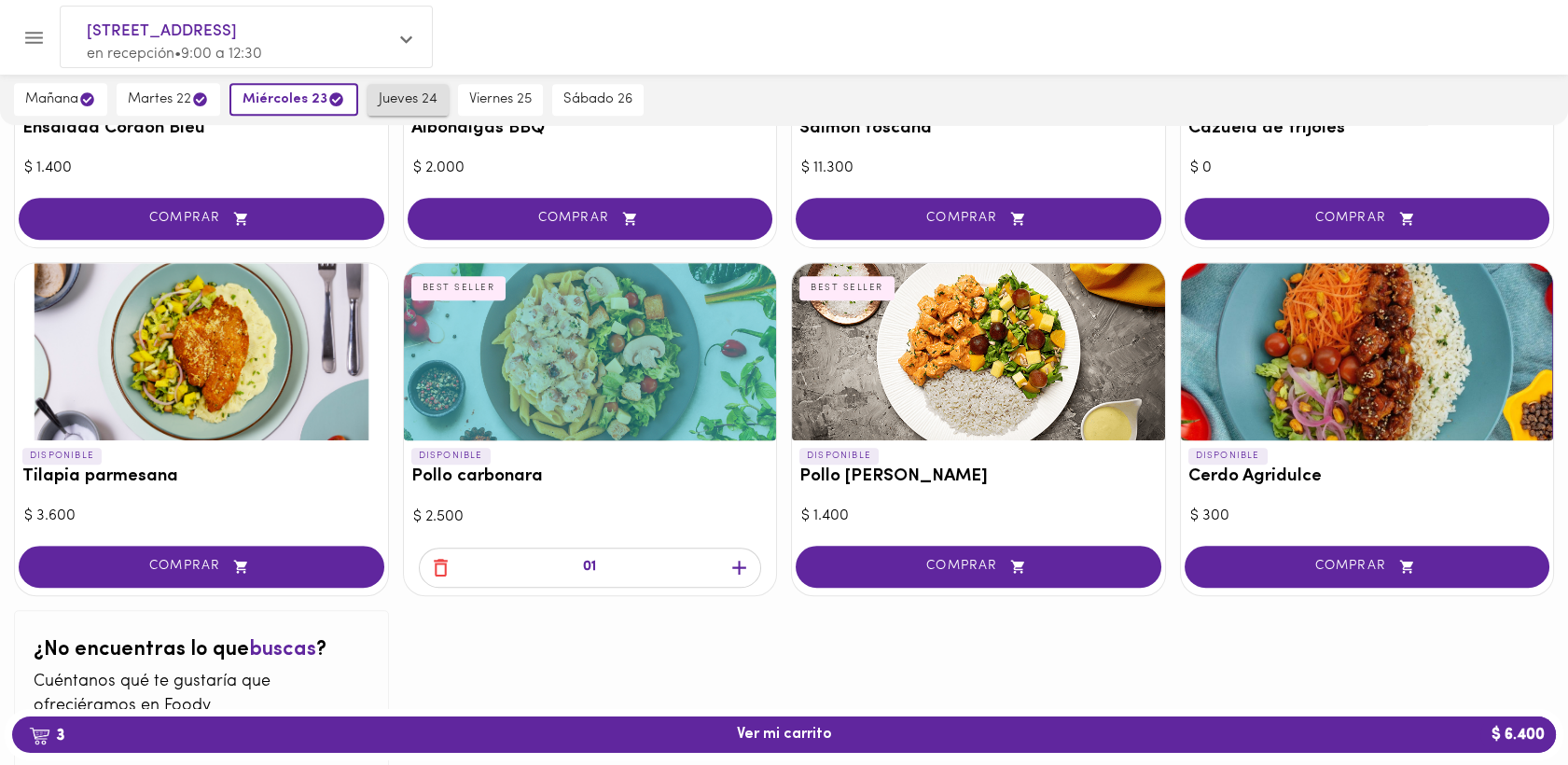 click on "jueves 24" at bounding box center (408, 100) 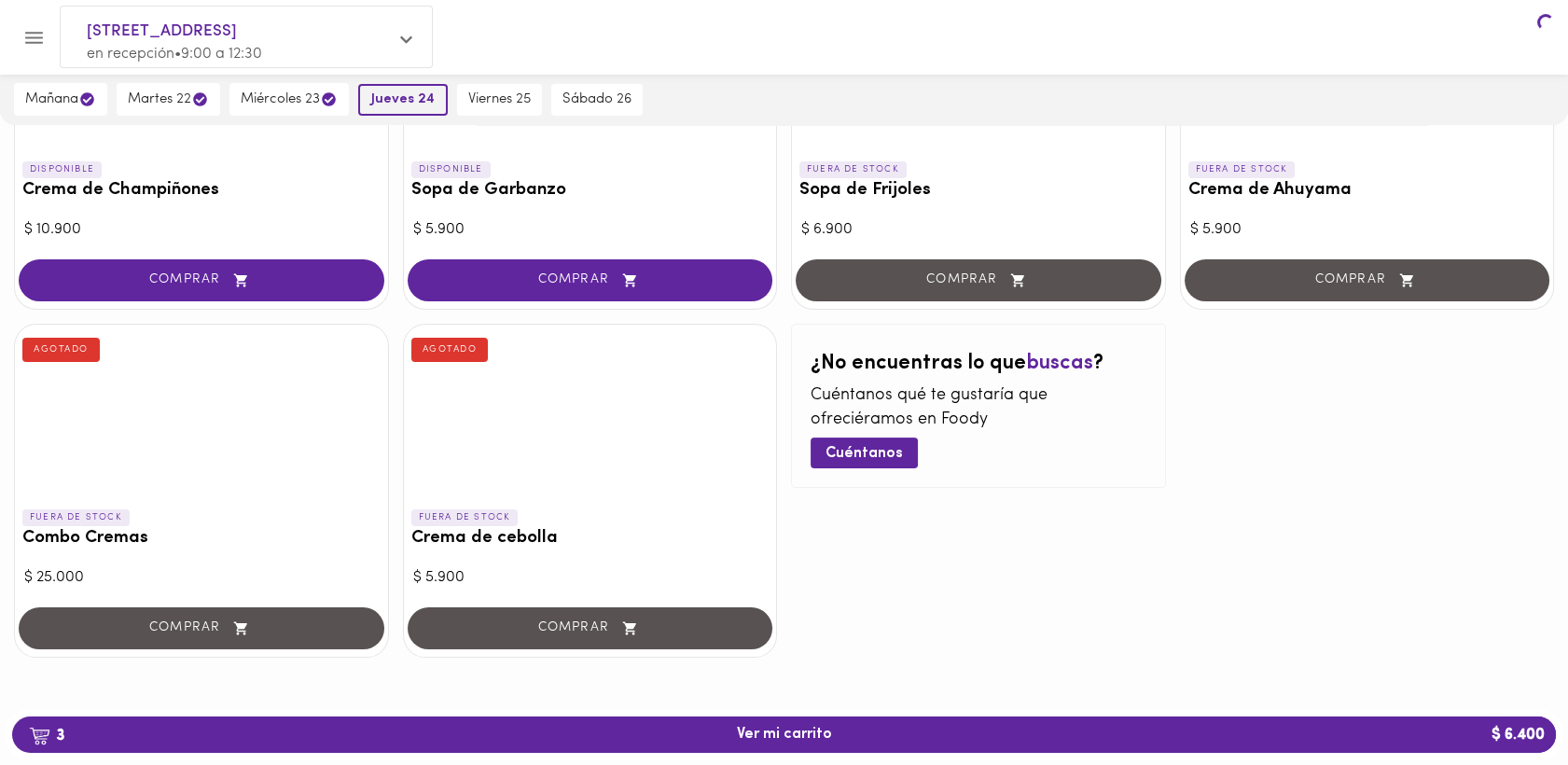 scroll, scrollTop: 0, scrollLeft: 0, axis: both 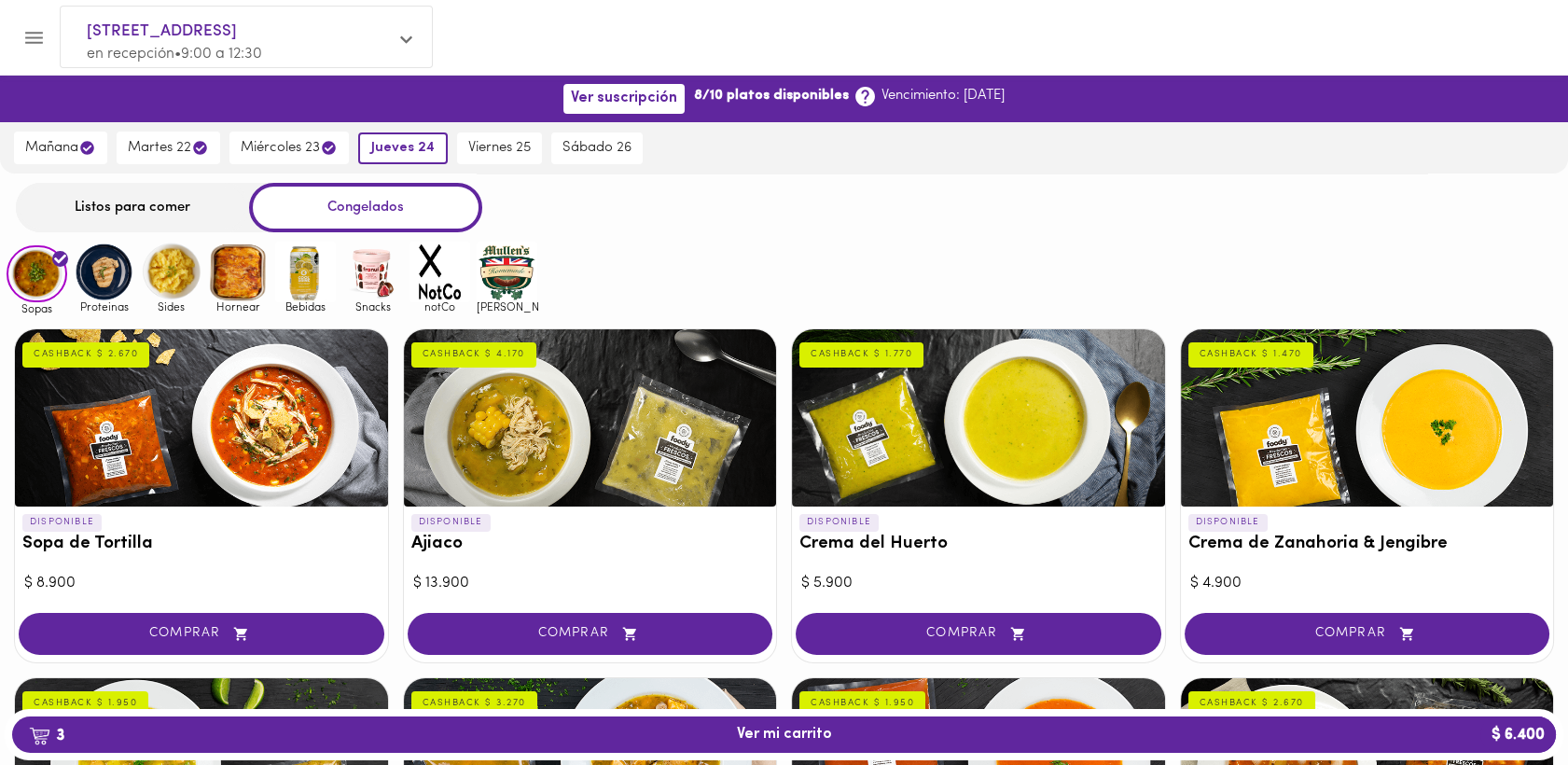 click on "Listos para comer" at bounding box center (132, 207) 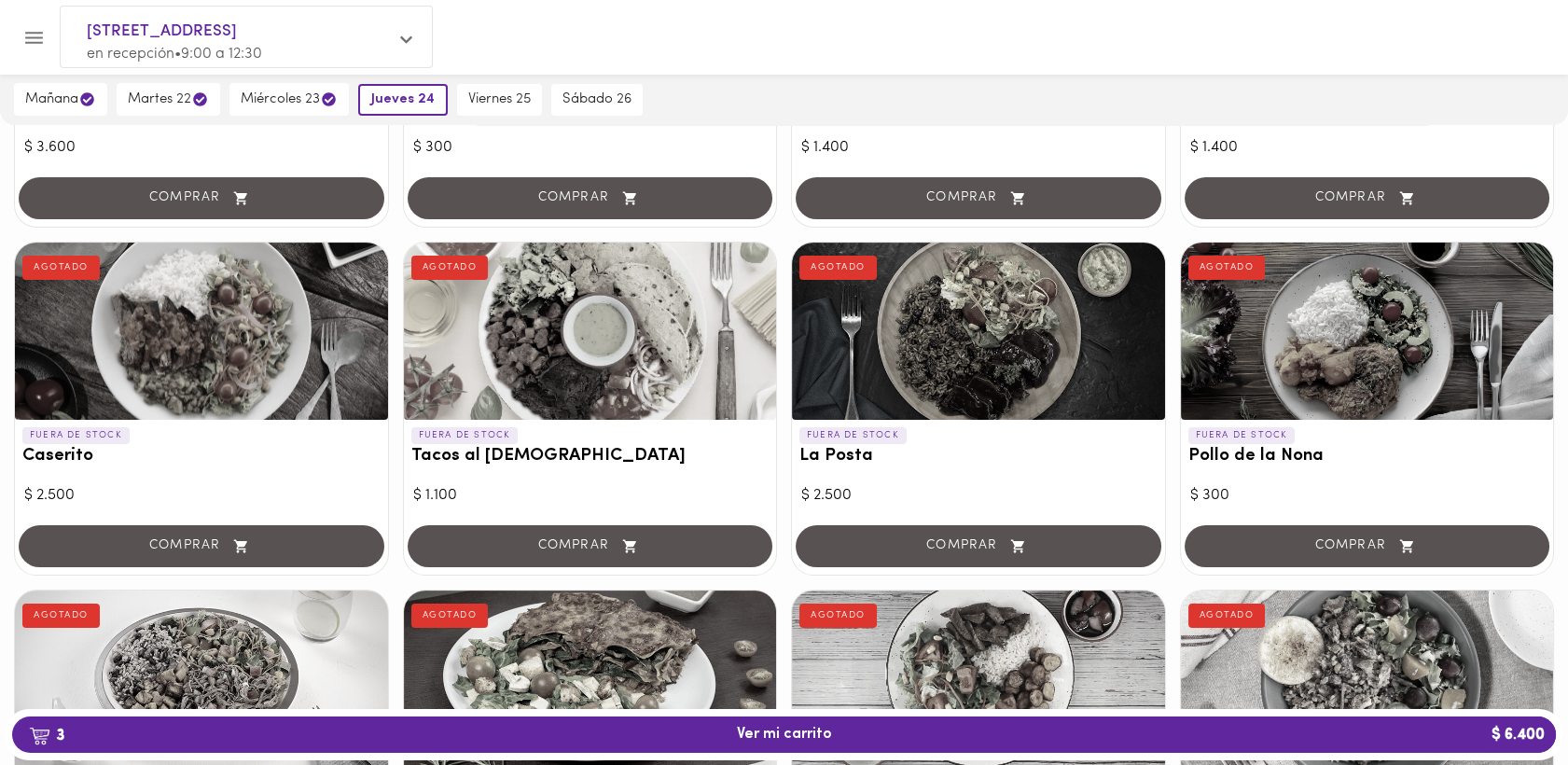 scroll, scrollTop: 904, scrollLeft: 0, axis: vertical 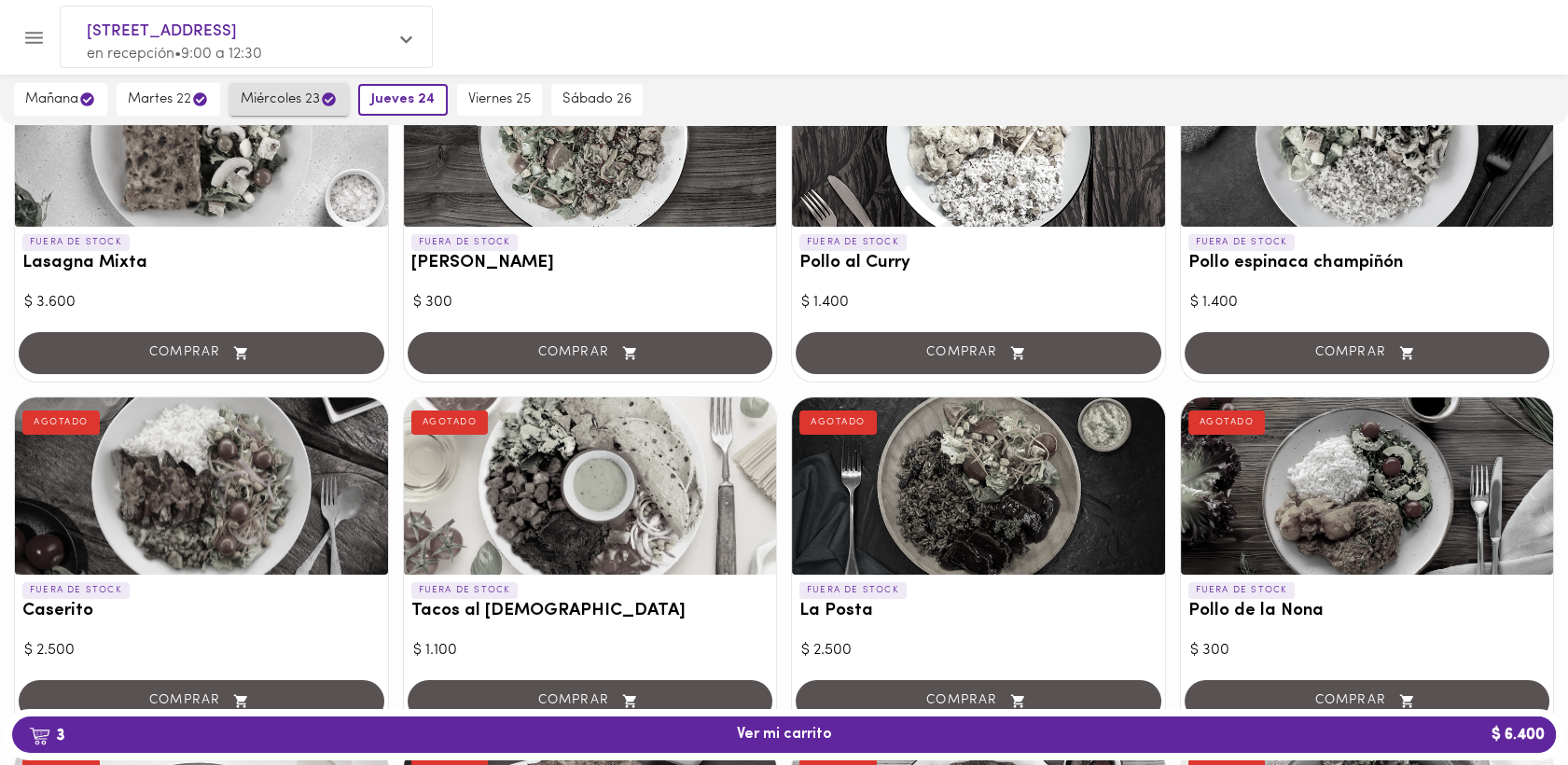 click on "miércoles 23" at bounding box center (289, 99) 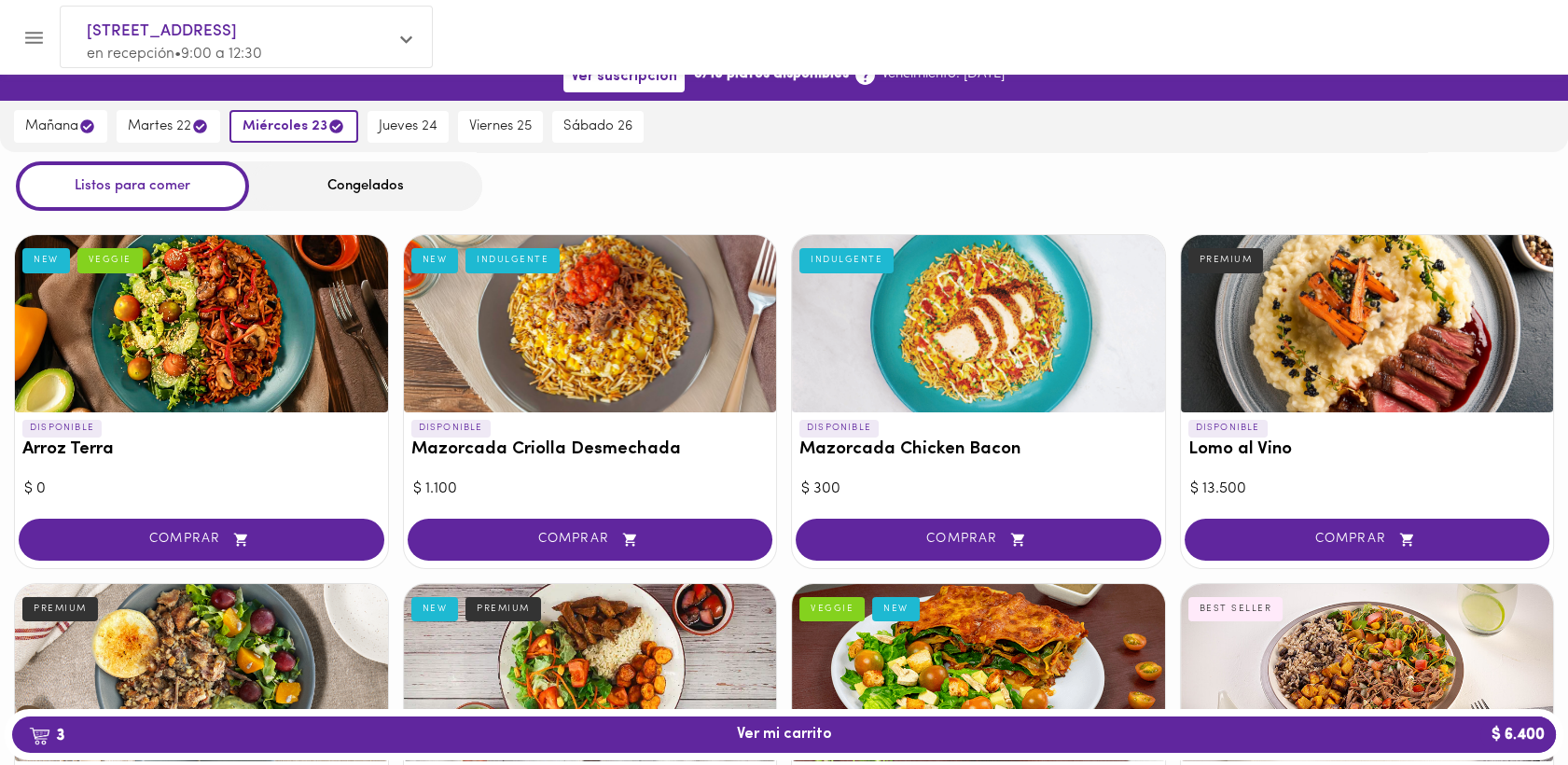 scroll, scrollTop: 12, scrollLeft: 0, axis: vertical 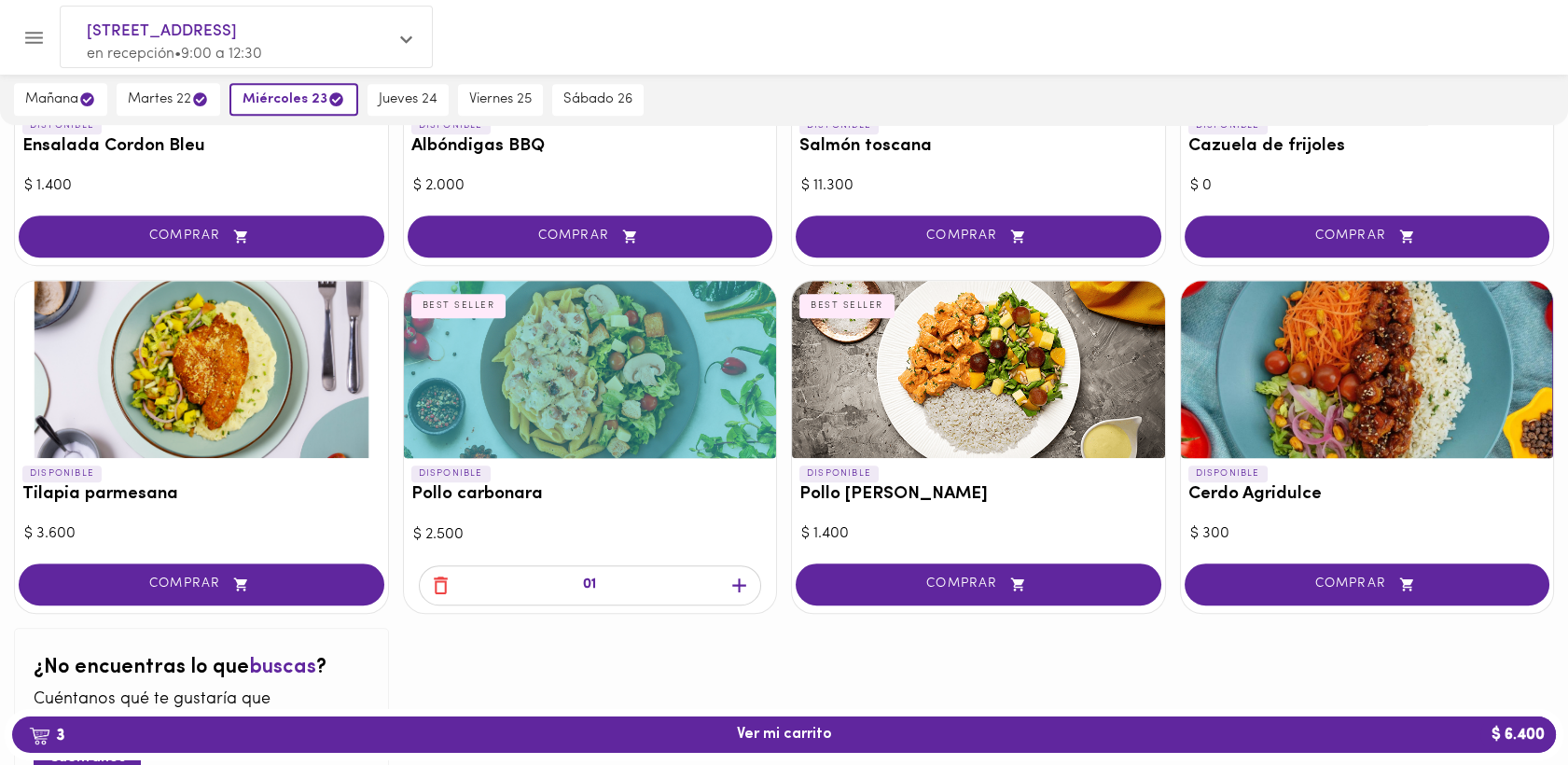 click 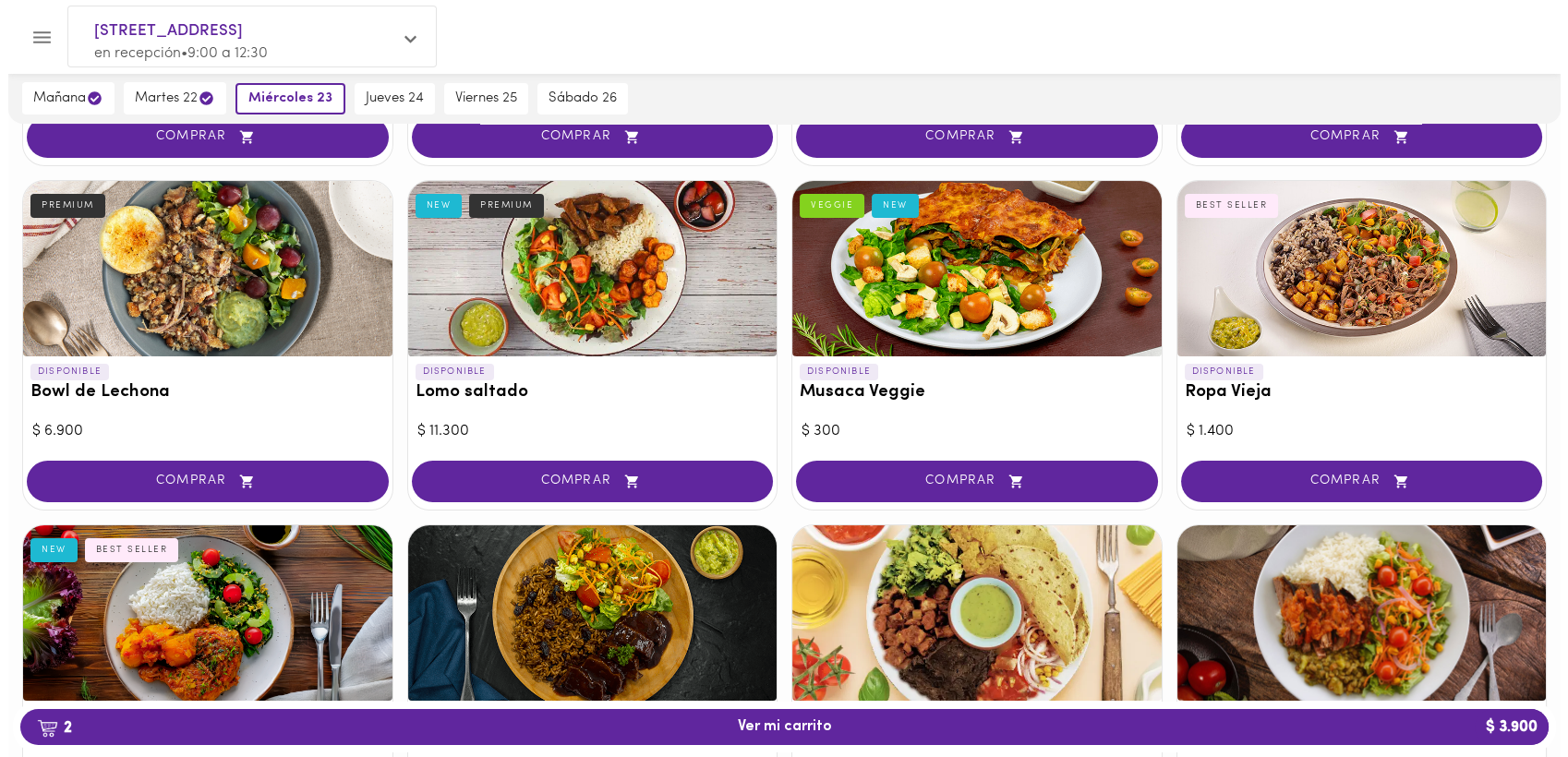scroll, scrollTop: 425, scrollLeft: 0, axis: vertical 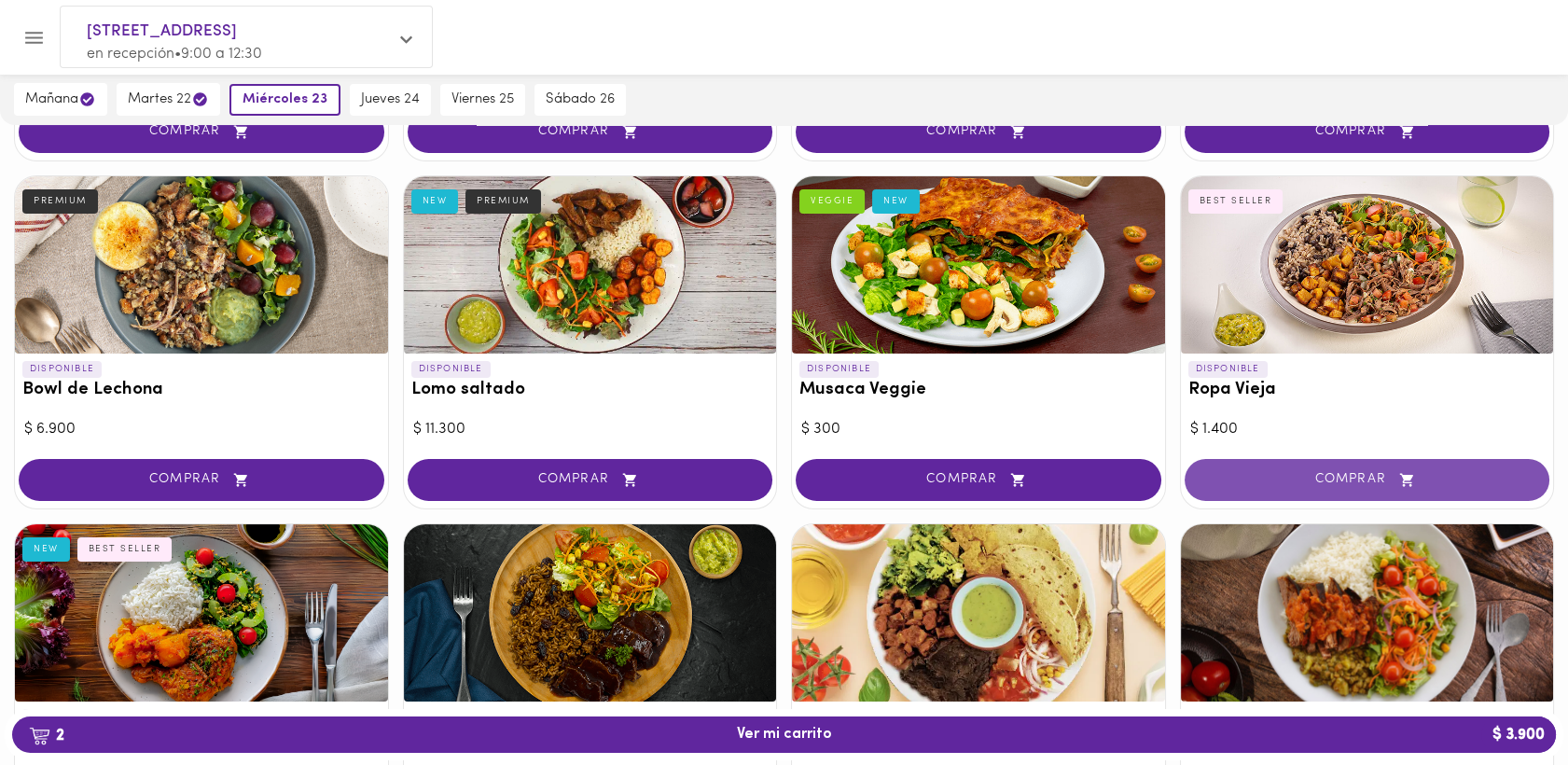 click on "COMPRAR" at bounding box center (1367, 480) 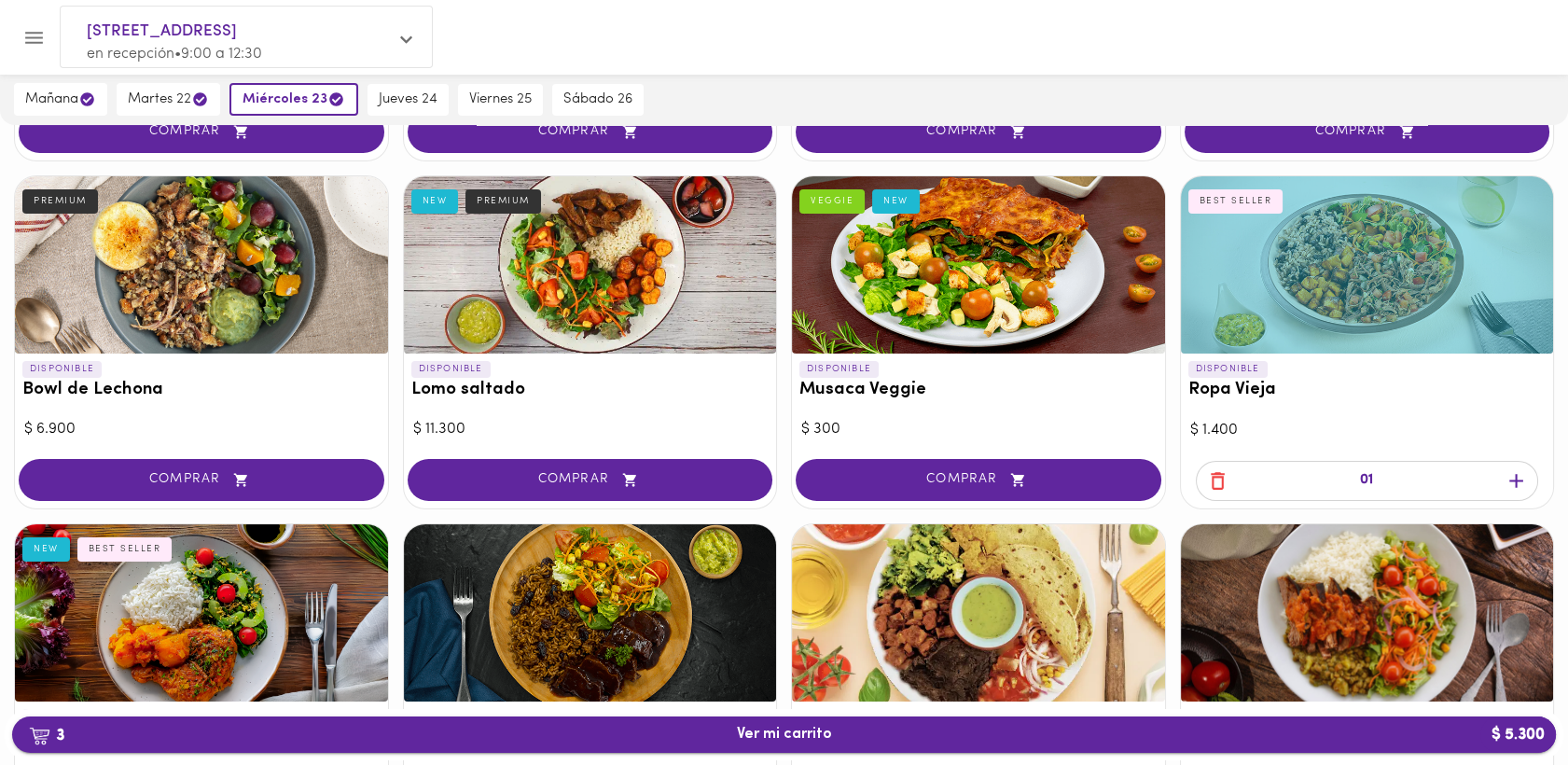 click on "3 Ver mi carrito $ 5.300" at bounding box center (784, 734) 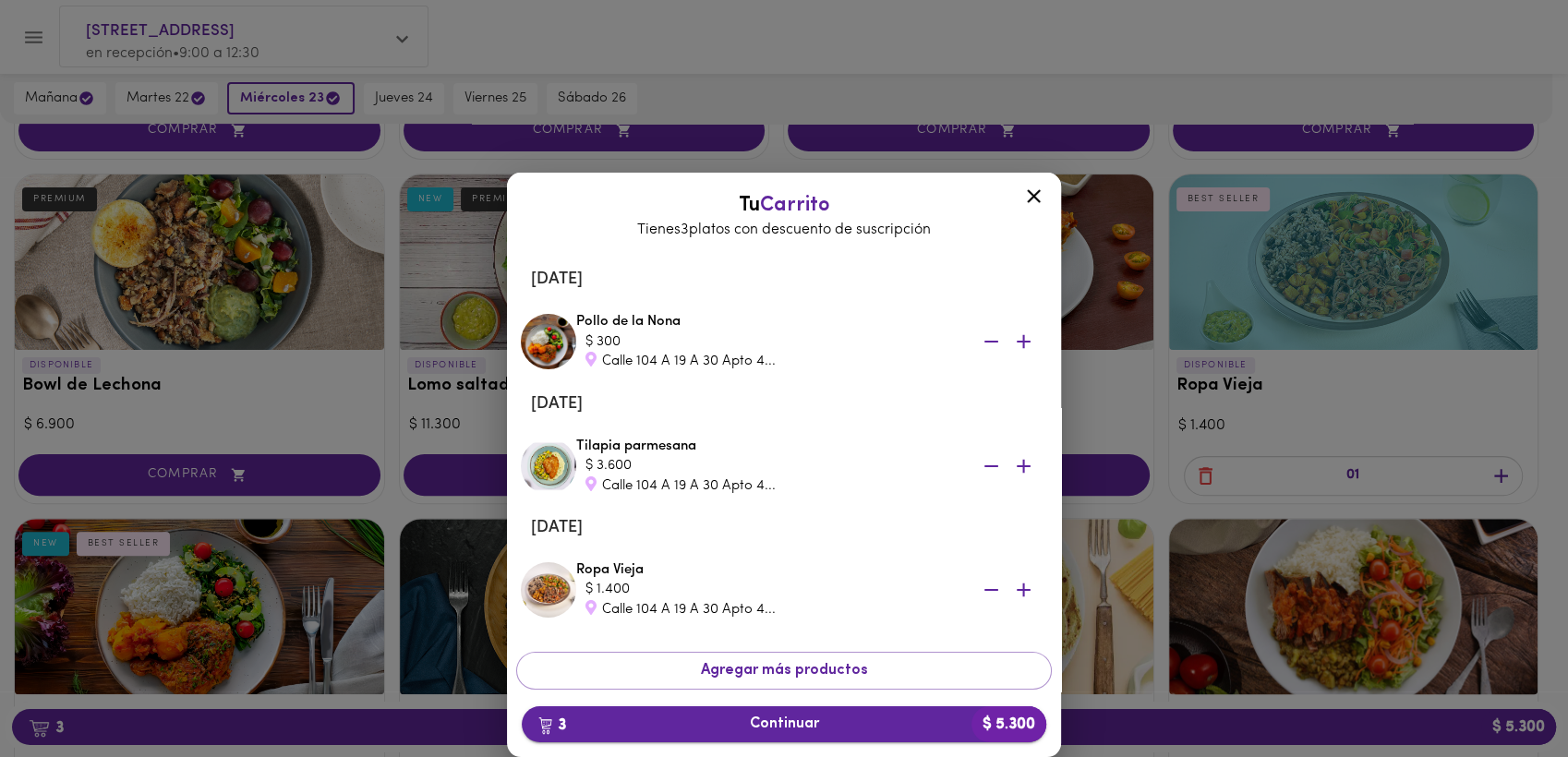 click on "3 Continuar $ 5.300" at bounding box center [784, 724] 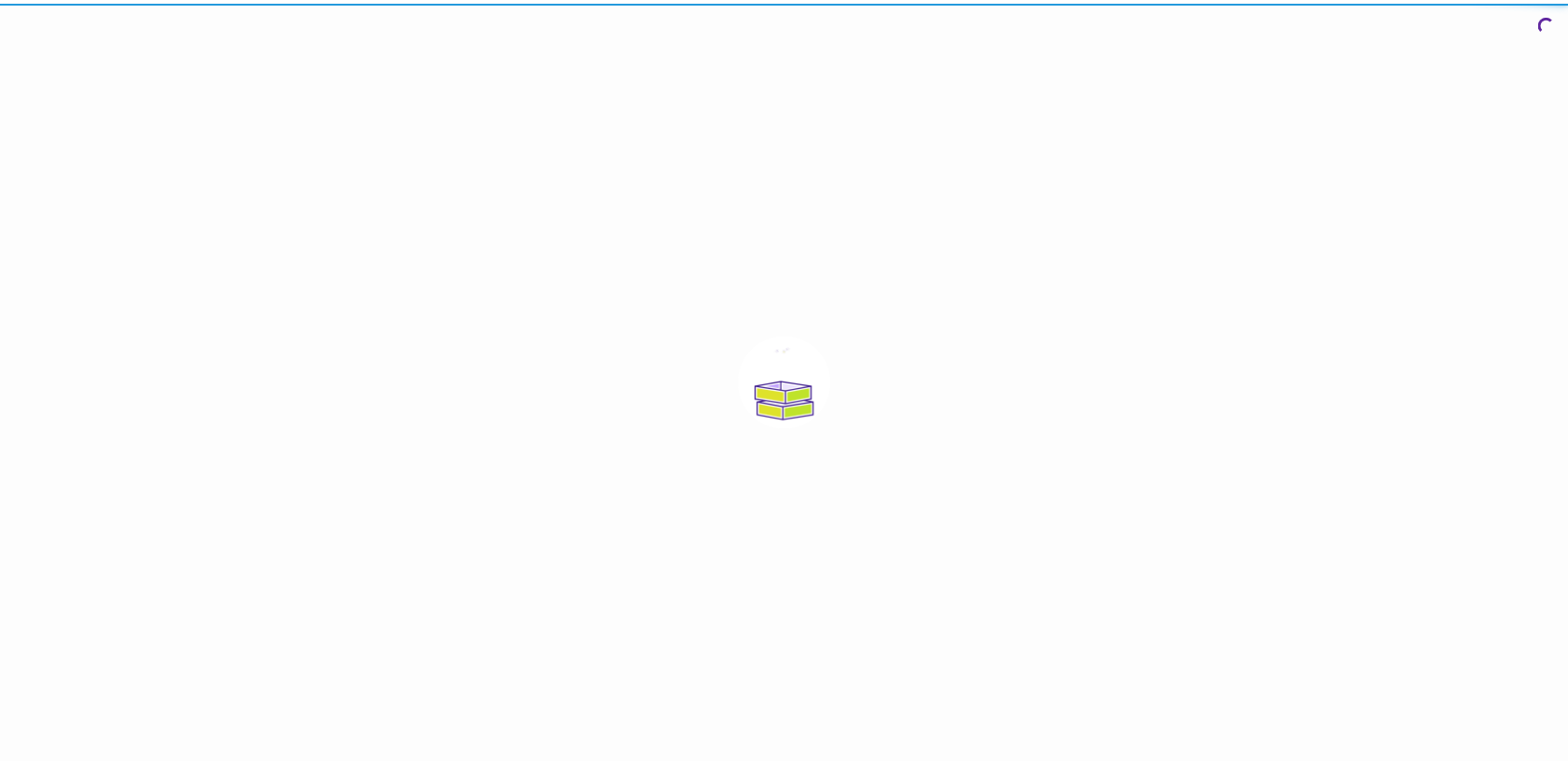 scroll, scrollTop: 0, scrollLeft: 0, axis: both 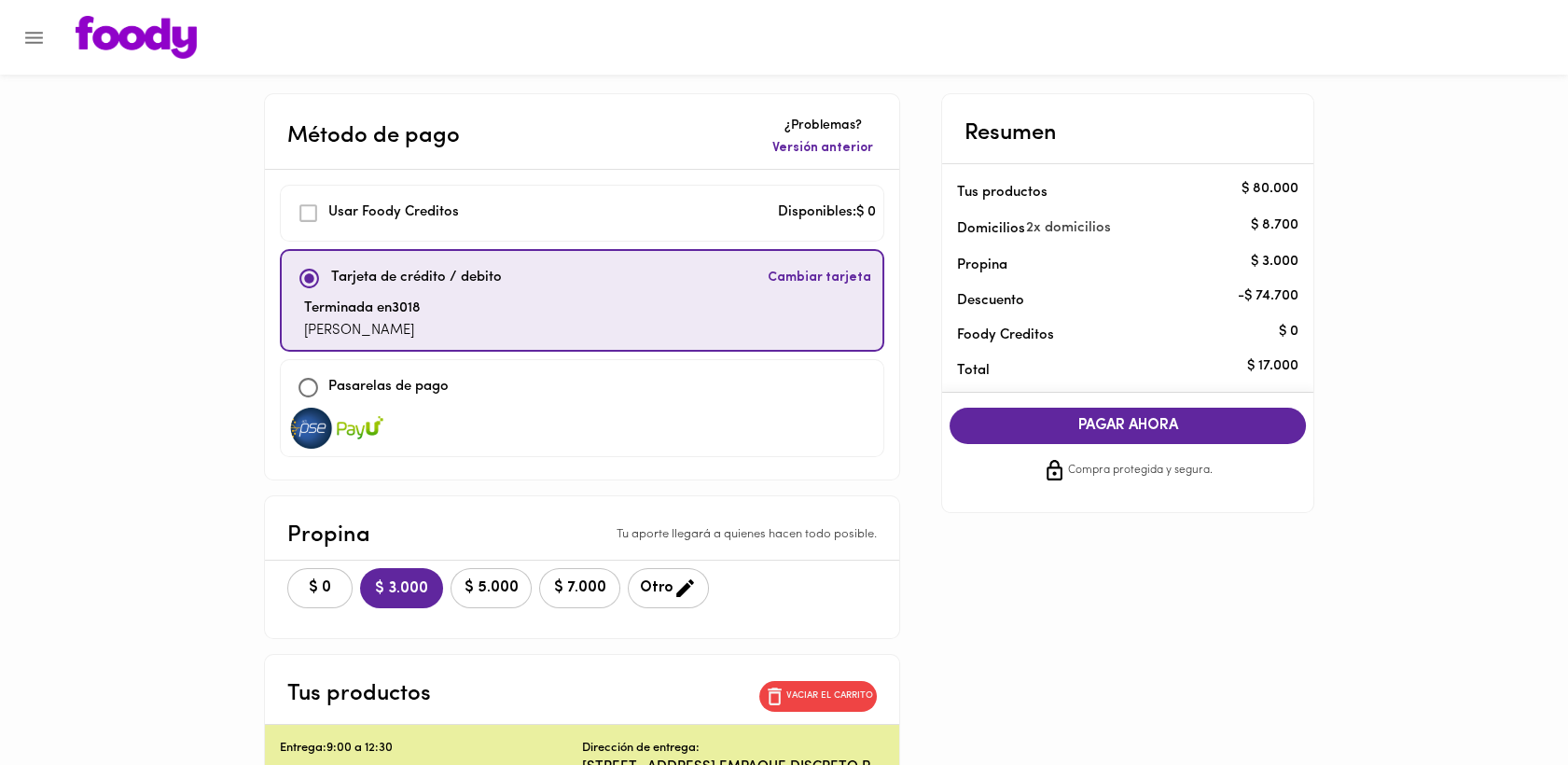click on "$ 0" at bounding box center [320, 588] 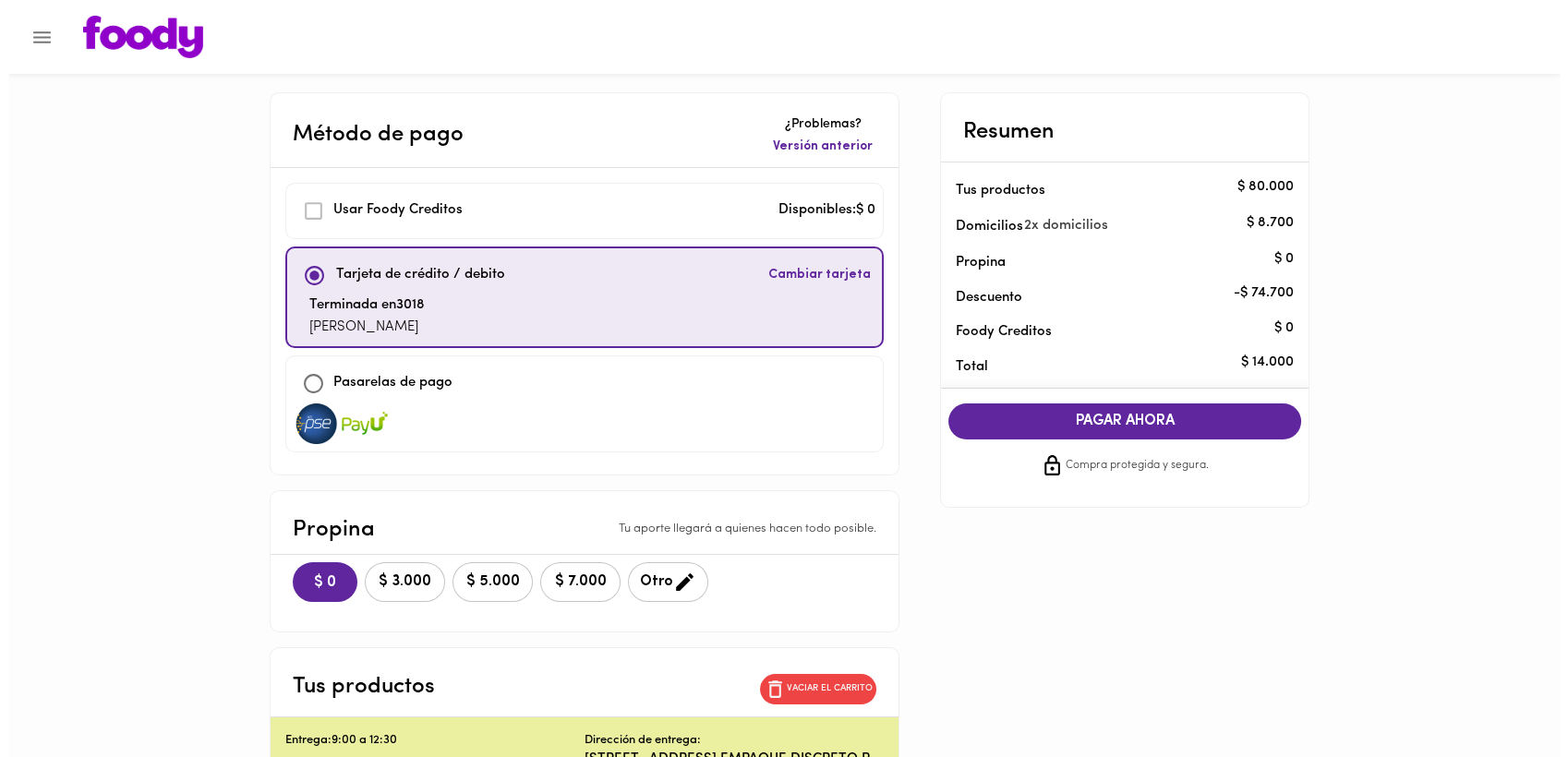 scroll, scrollTop: 0, scrollLeft: 0, axis: both 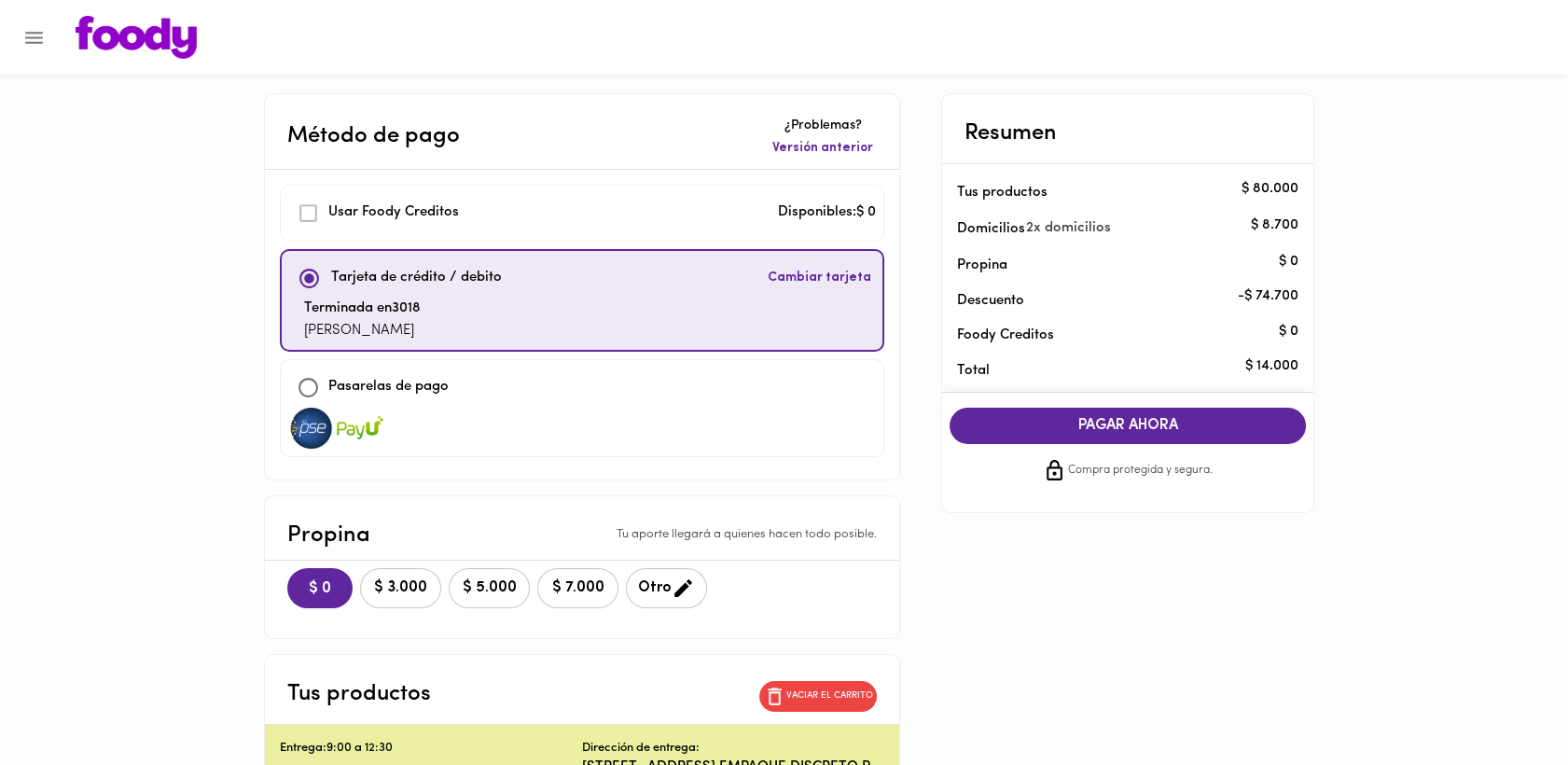 click on "PAGAR AHORA" at bounding box center [1128, 425] 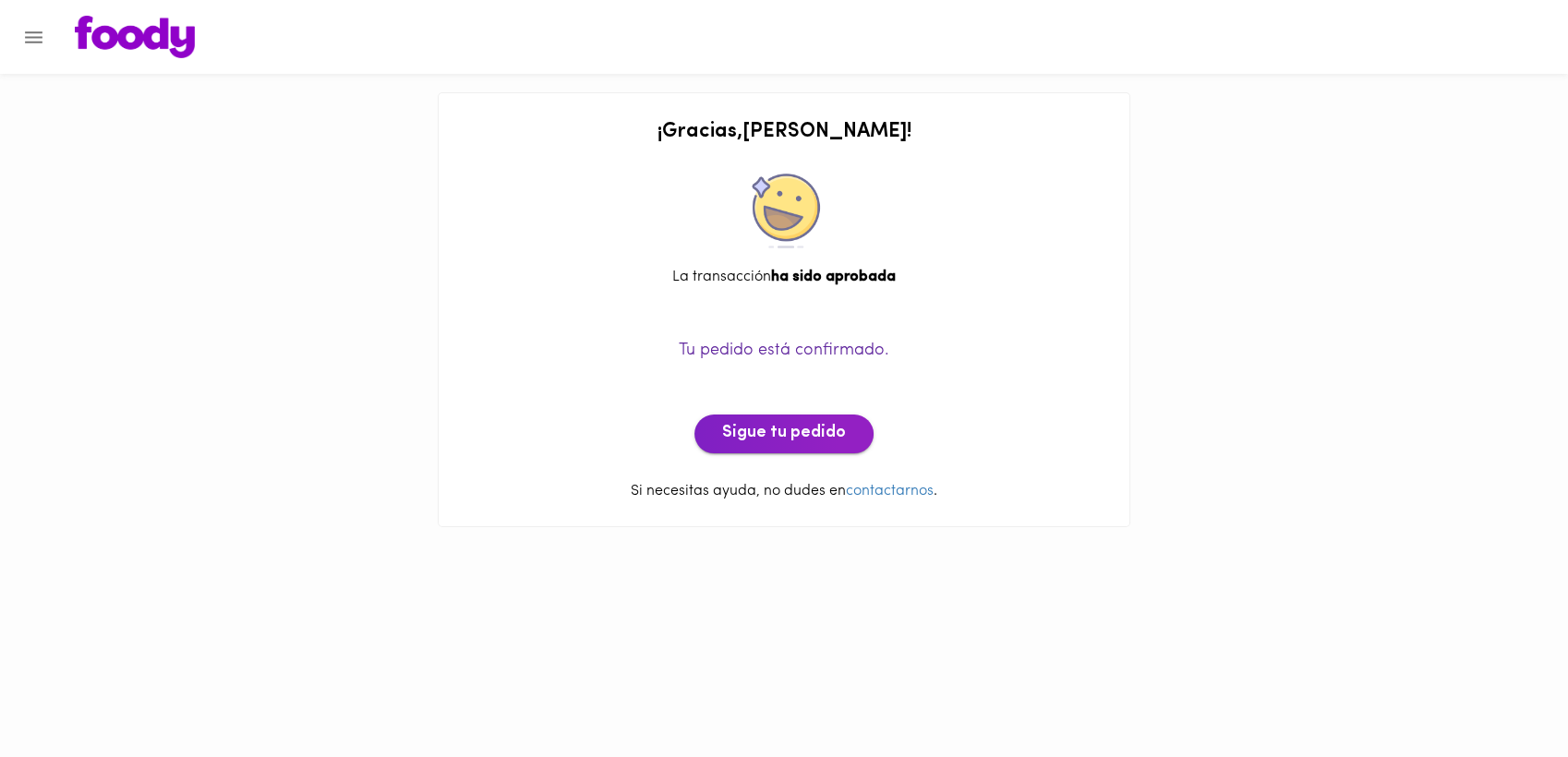click on "Sigue tu pedido" at bounding box center (784, 434) 